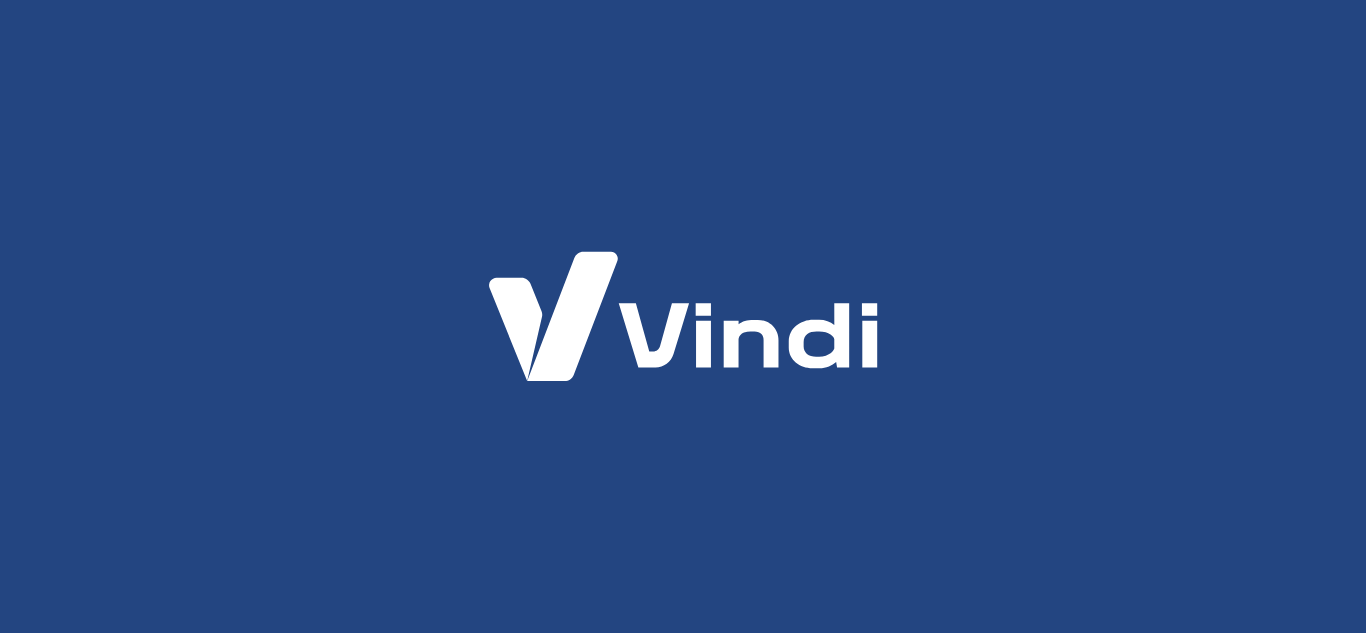 scroll, scrollTop: 0, scrollLeft: 0, axis: both 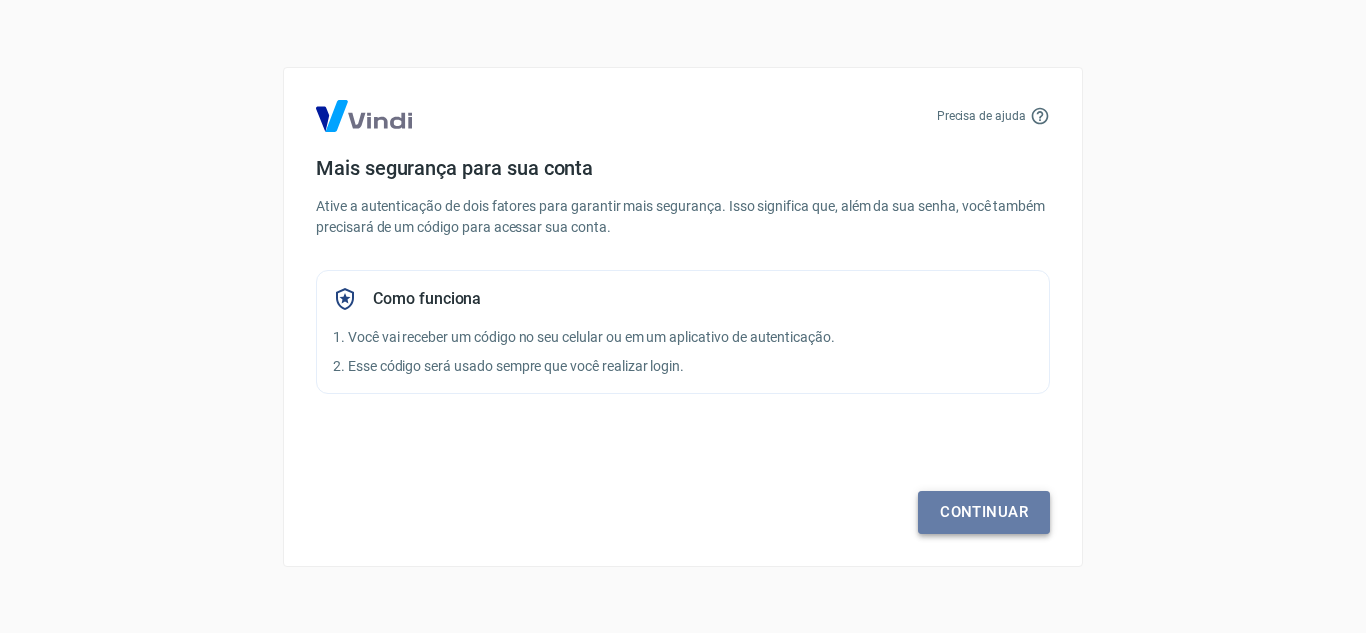 click on "Continuar" at bounding box center [984, 512] 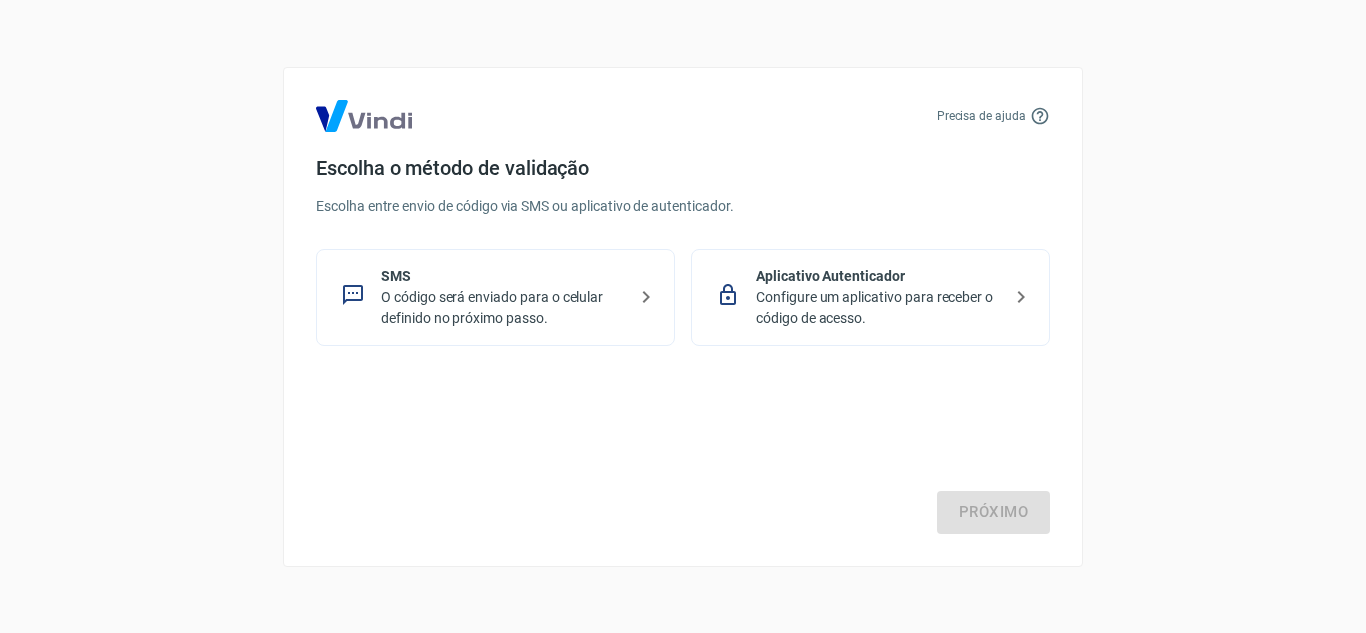 click on "Configure um aplicativo para receber o código de acesso." at bounding box center (878, 308) 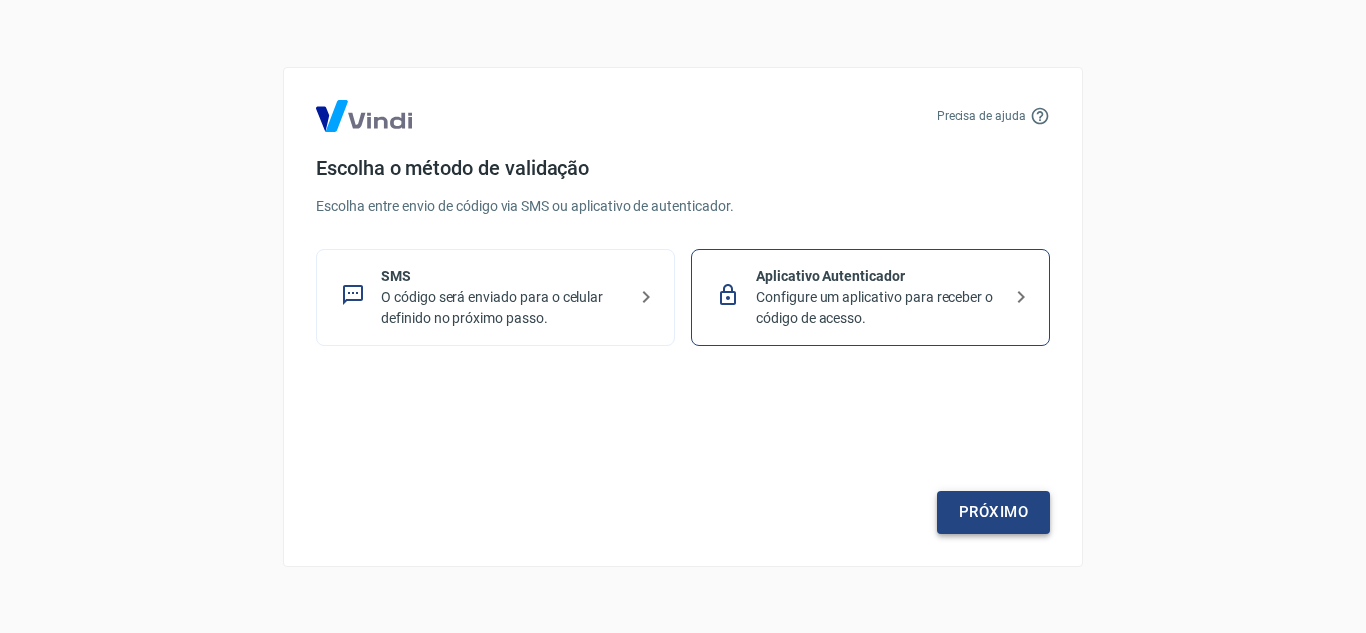 click on "Próximo" at bounding box center (993, 512) 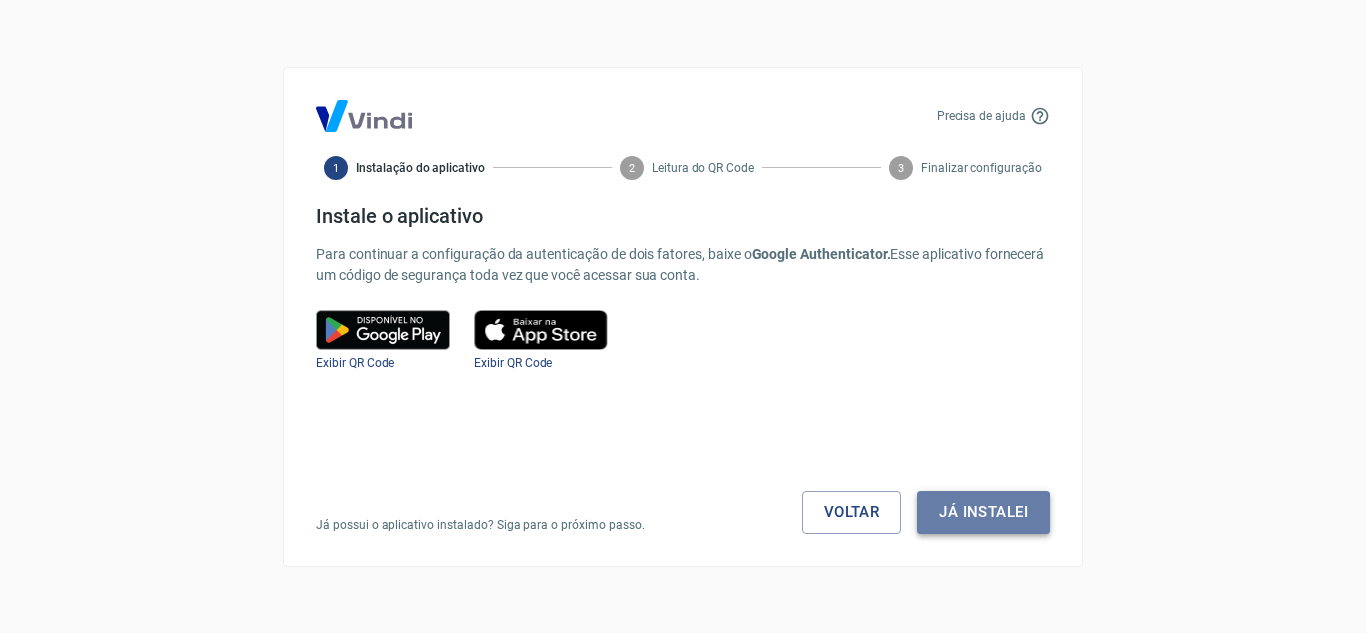 click on "Já instalei" at bounding box center (983, 512) 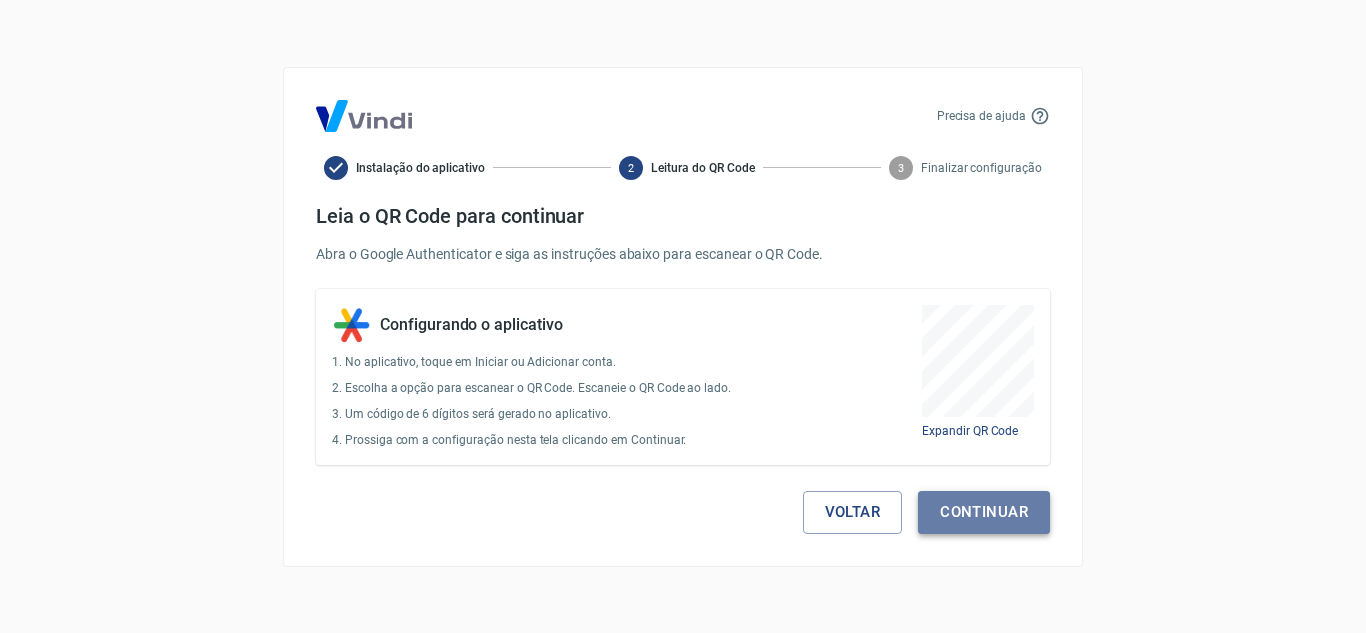 click on "Continuar" at bounding box center [984, 512] 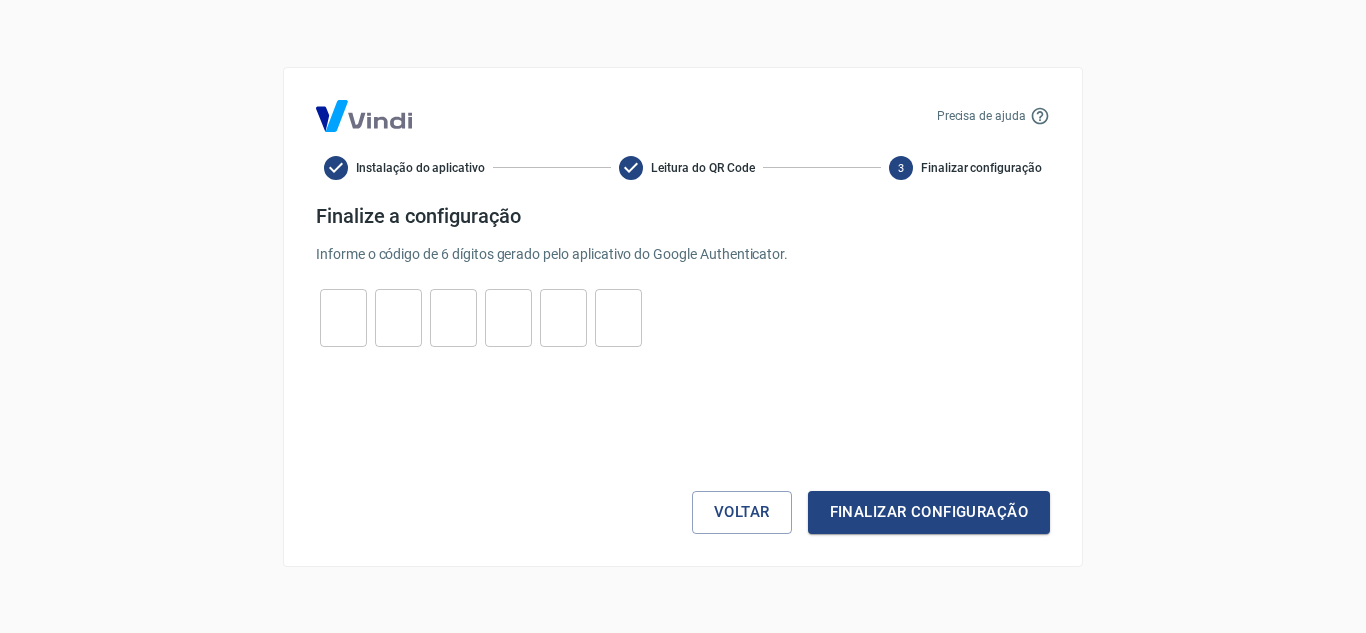 click at bounding box center (343, 317) 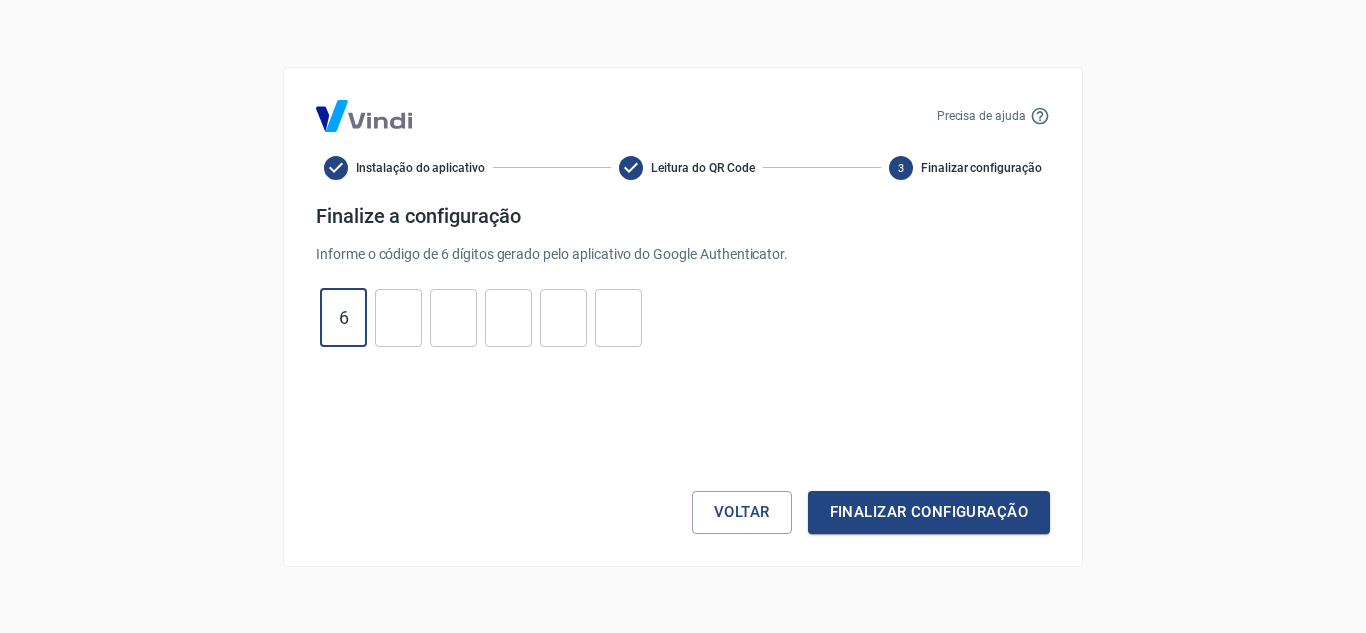 type on "6" 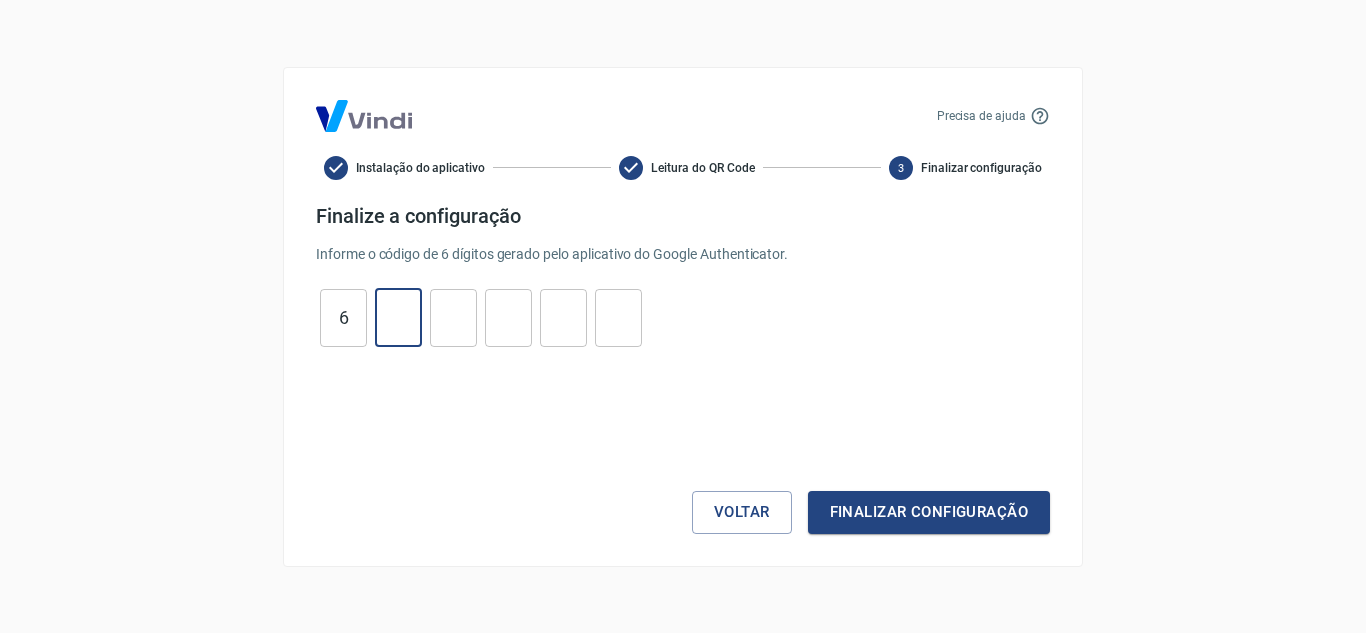 type on "3" 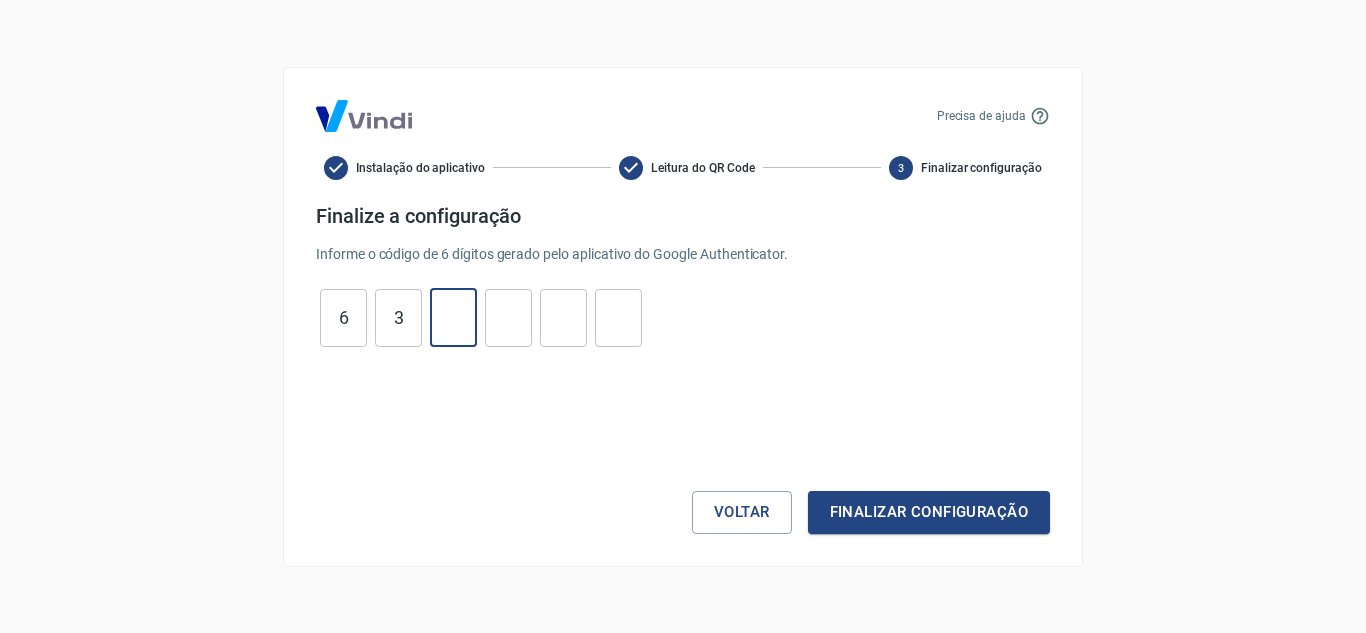 type on "4" 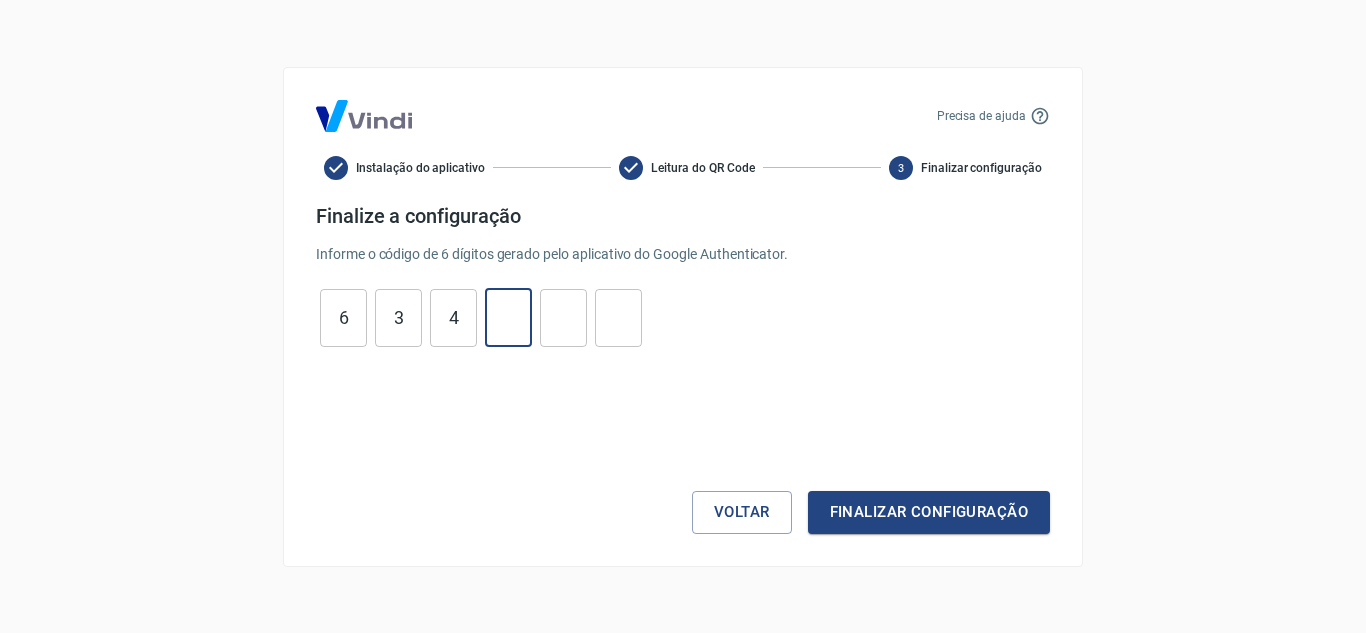 type on "6" 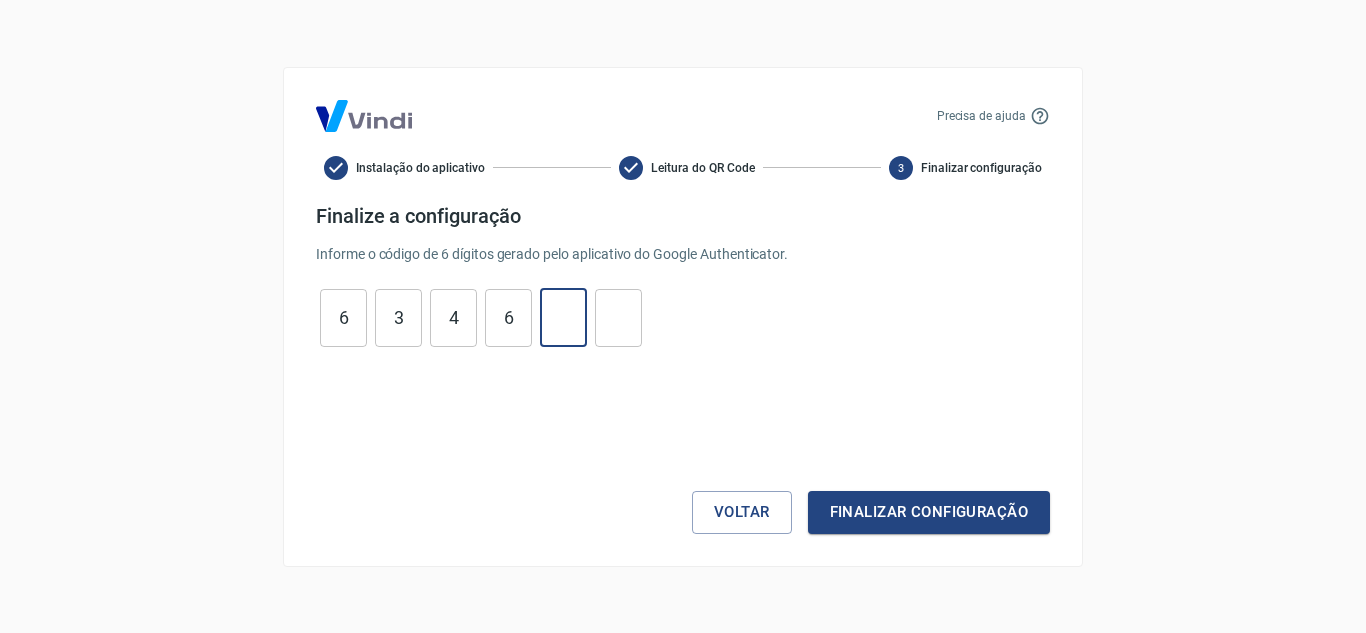 type on "9" 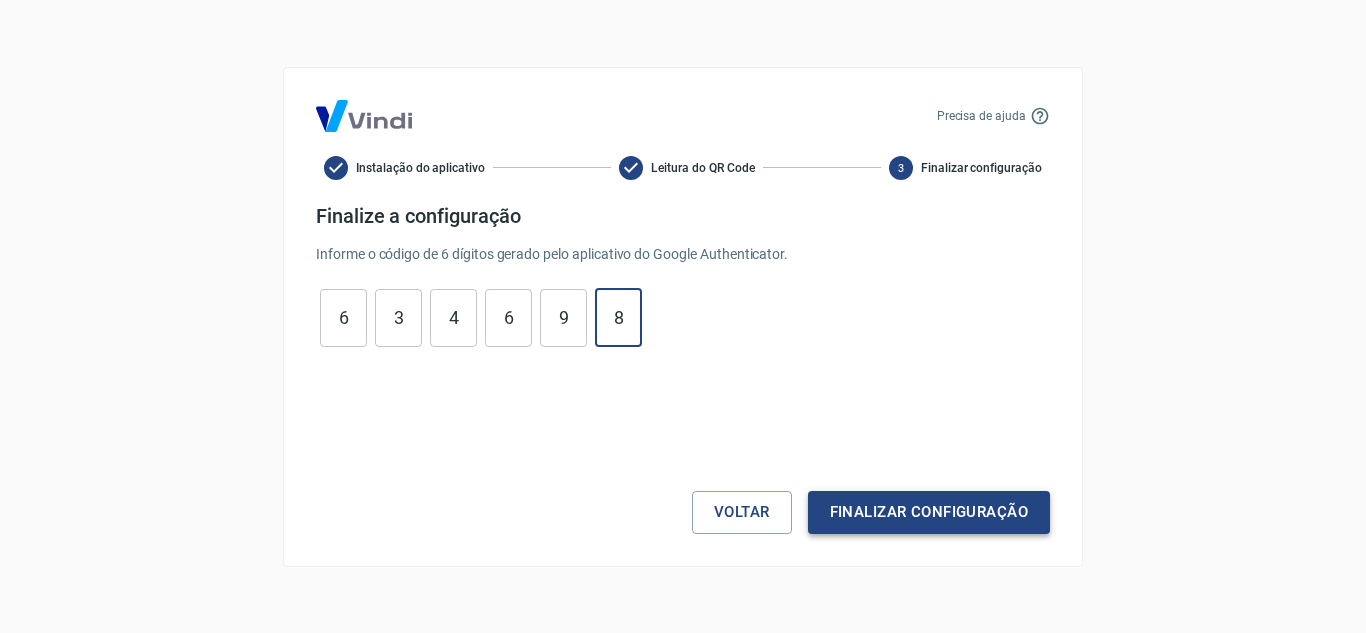 type on "8" 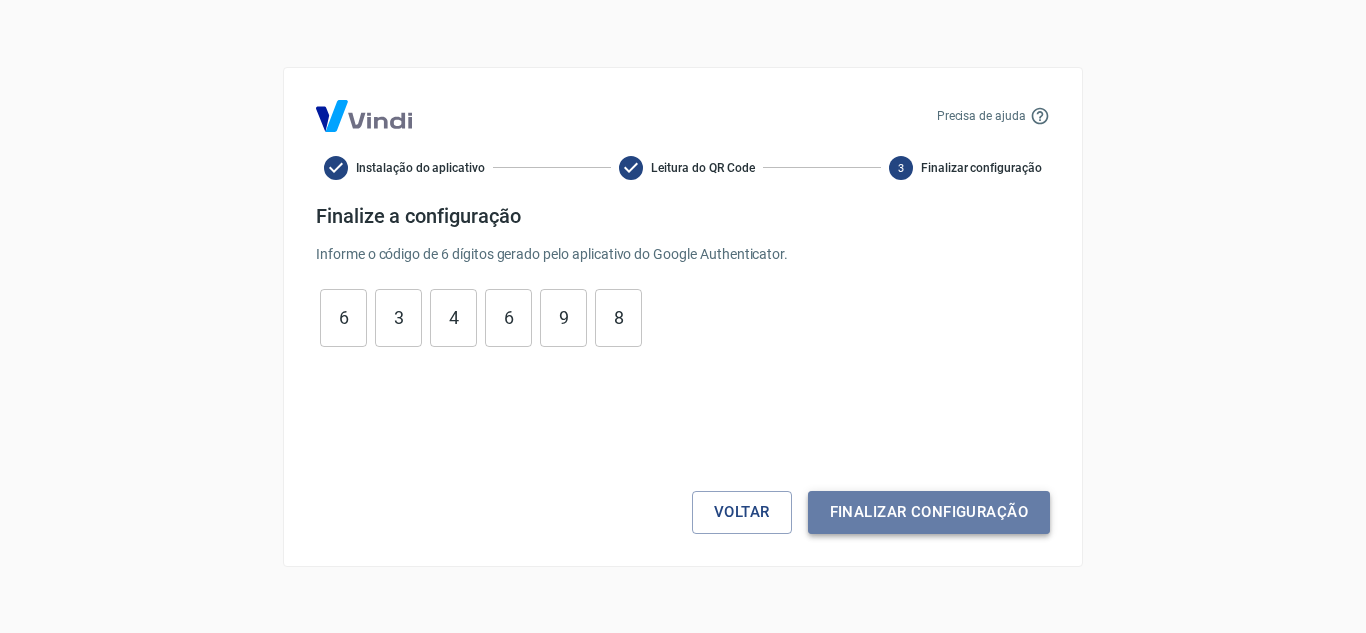 click on "Finalizar configuração" at bounding box center (929, 512) 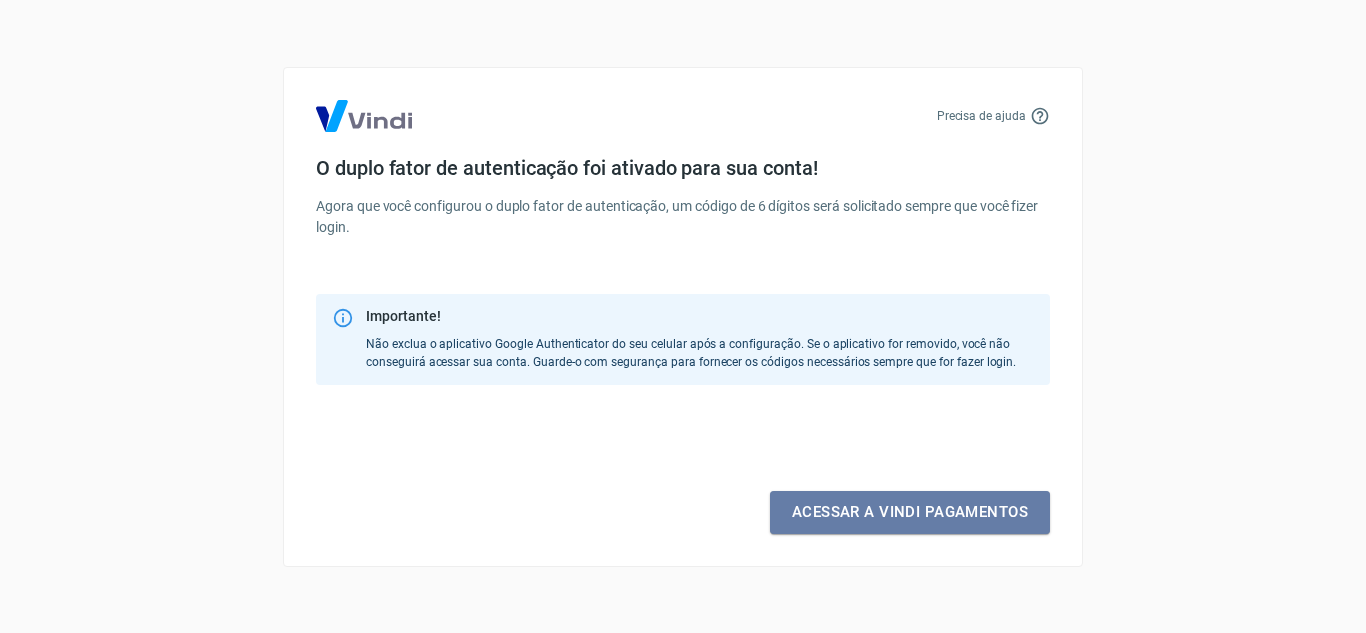 click on "Acessar a Vindi pagamentos" at bounding box center [910, 512] 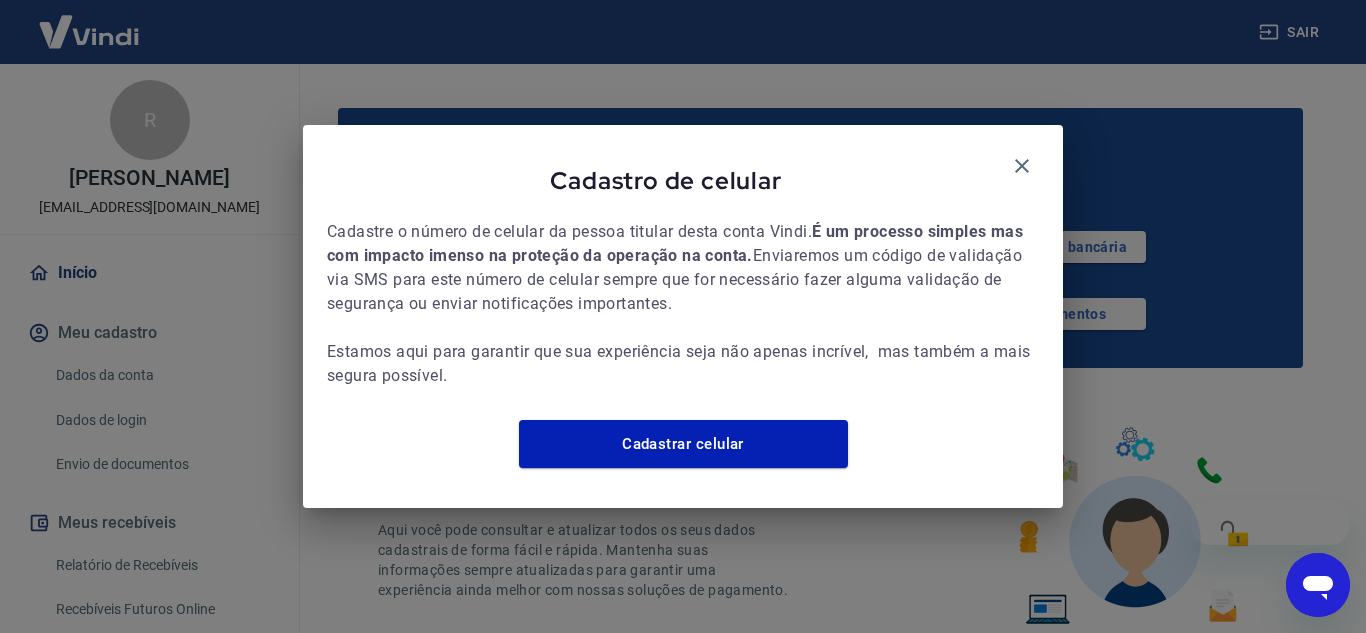 scroll, scrollTop: 0, scrollLeft: 0, axis: both 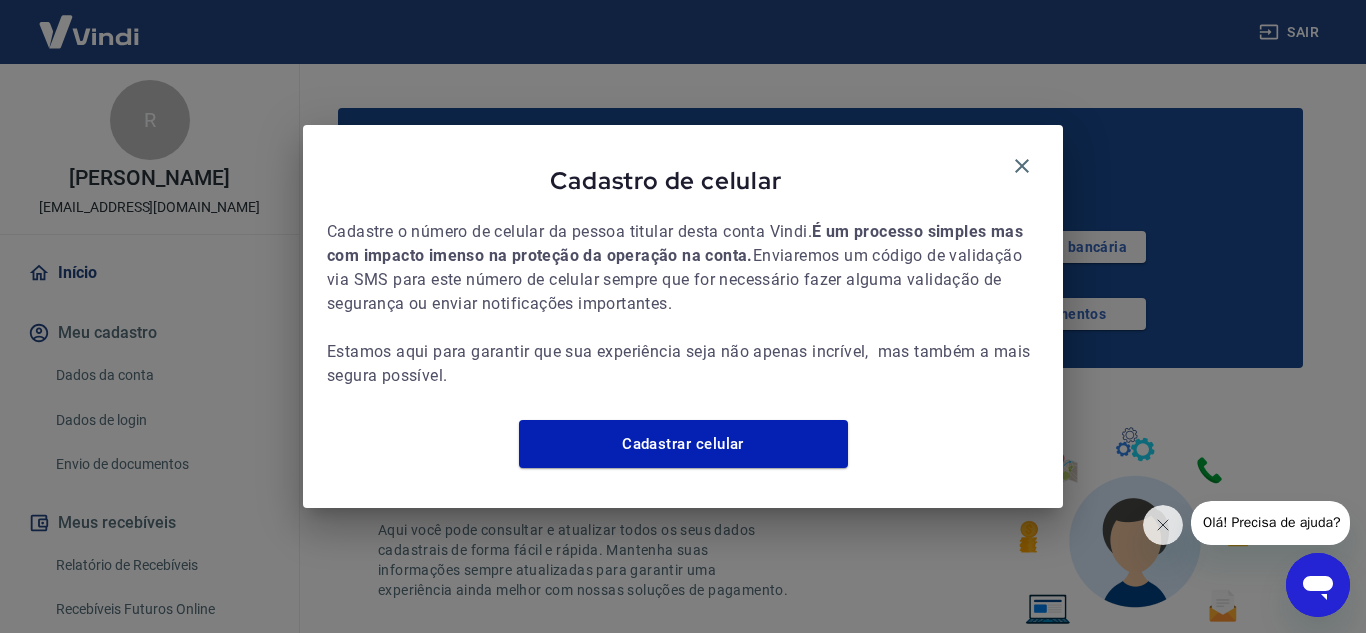 click on "Cadastro de celular Cadastre o número de celular da pessoa titular desta conta [PERSON_NAME].  É um processo simples mas com impacto imenso na proteção da operação na conta.
Enviaremos um código de validação via SMS para este número de celular sempre que for necessário fazer alguma validação de segurança ou enviar notificações importantes.
Estamos aqui para garantir que sua experiência seja não apenas incrível,  mas também a mais segura possível. Cadastrar celular" at bounding box center (683, 316) 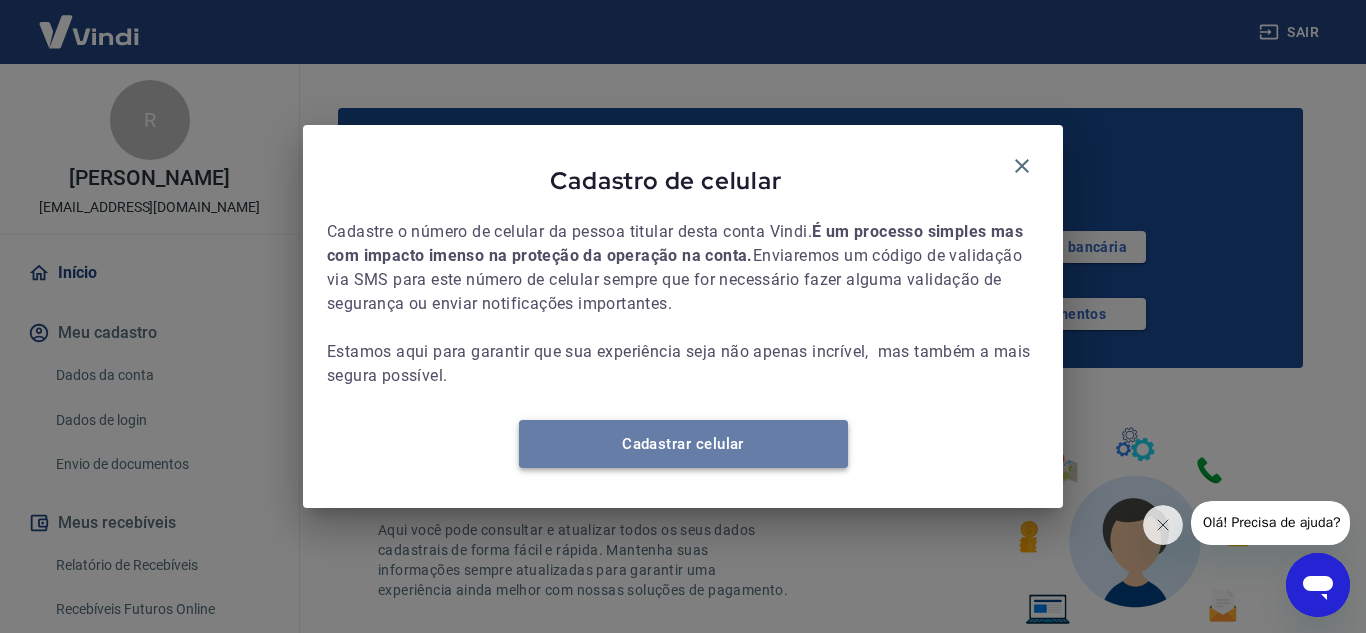 click on "Cadastrar celular" at bounding box center [683, 444] 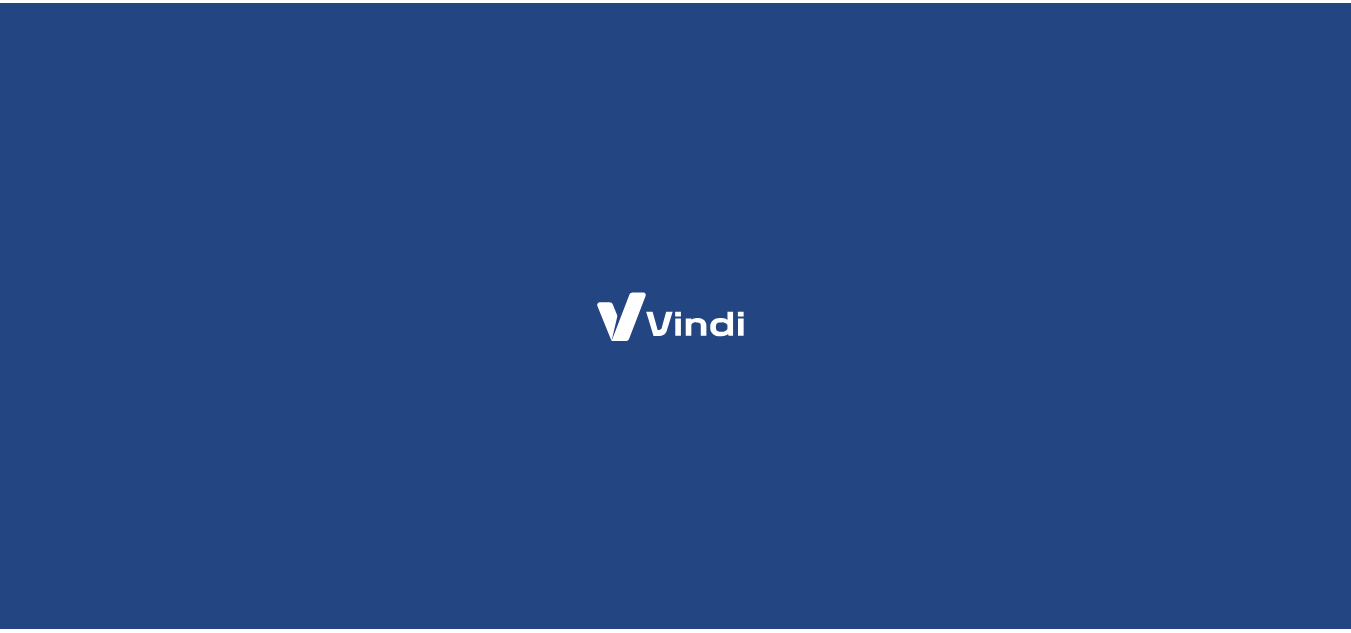 scroll, scrollTop: 0, scrollLeft: 0, axis: both 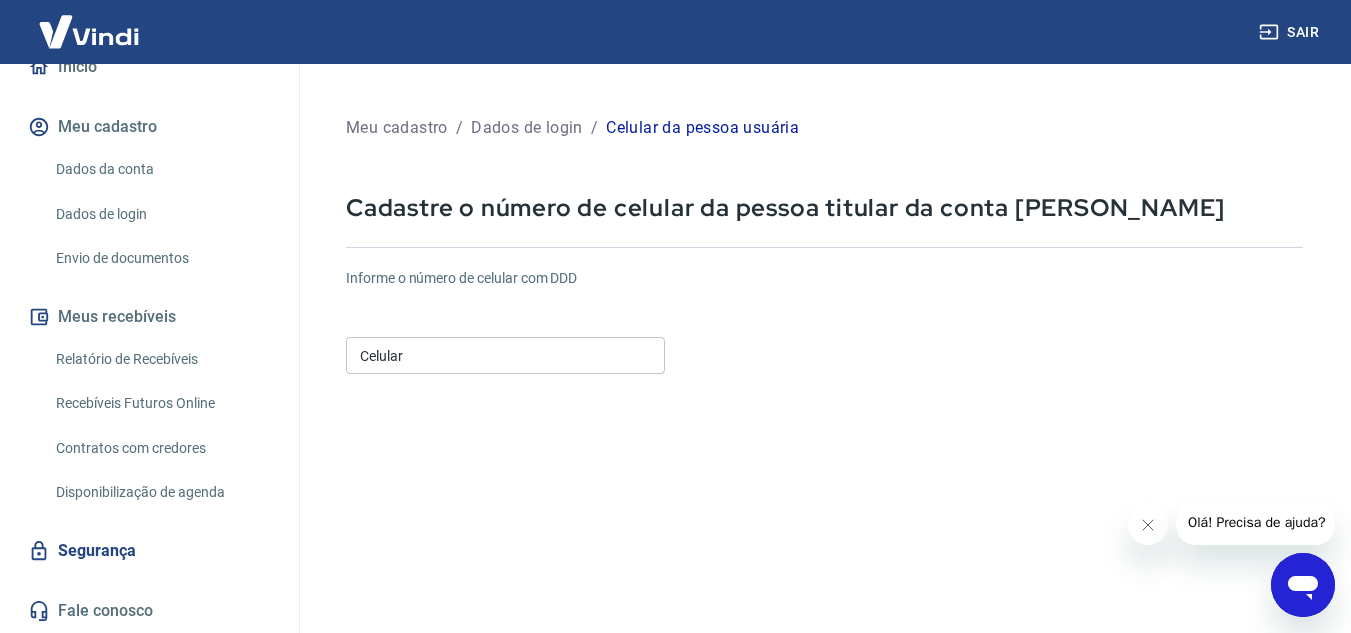 click on "Celular" at bounding box center [505, 355] 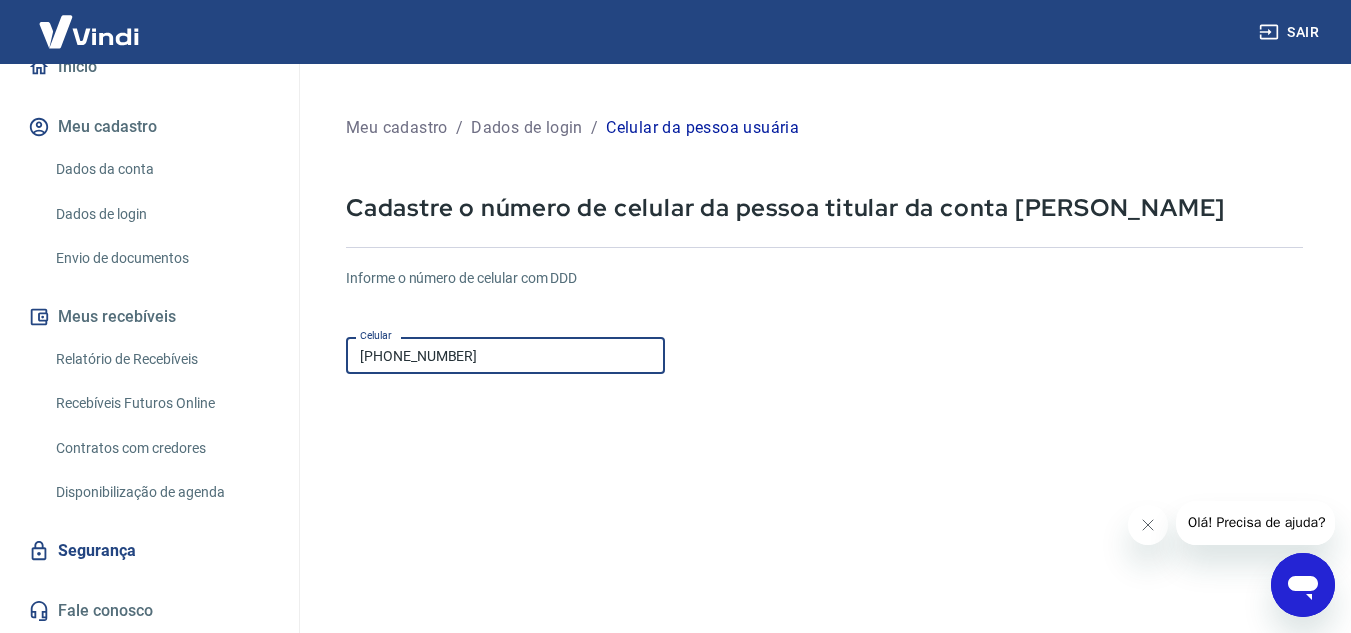 type on "(41) 99643-0964" 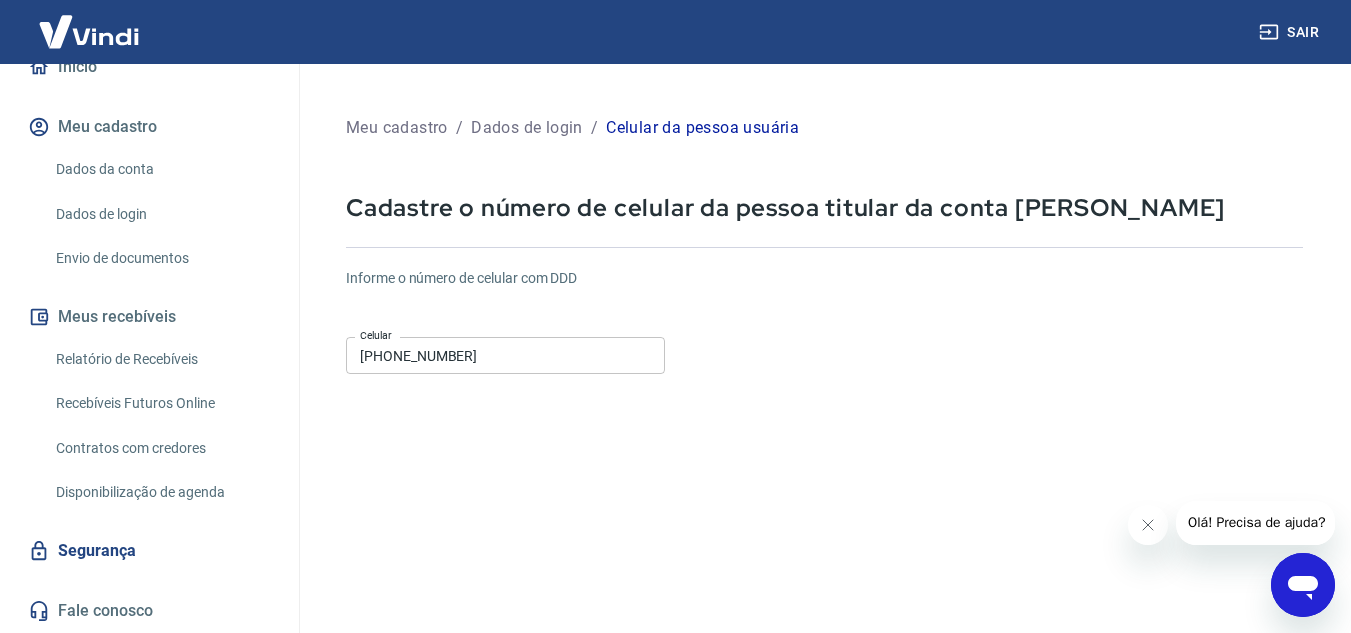 scroll, scrollTop: 314, scrollLeft: 0, axis: vertical 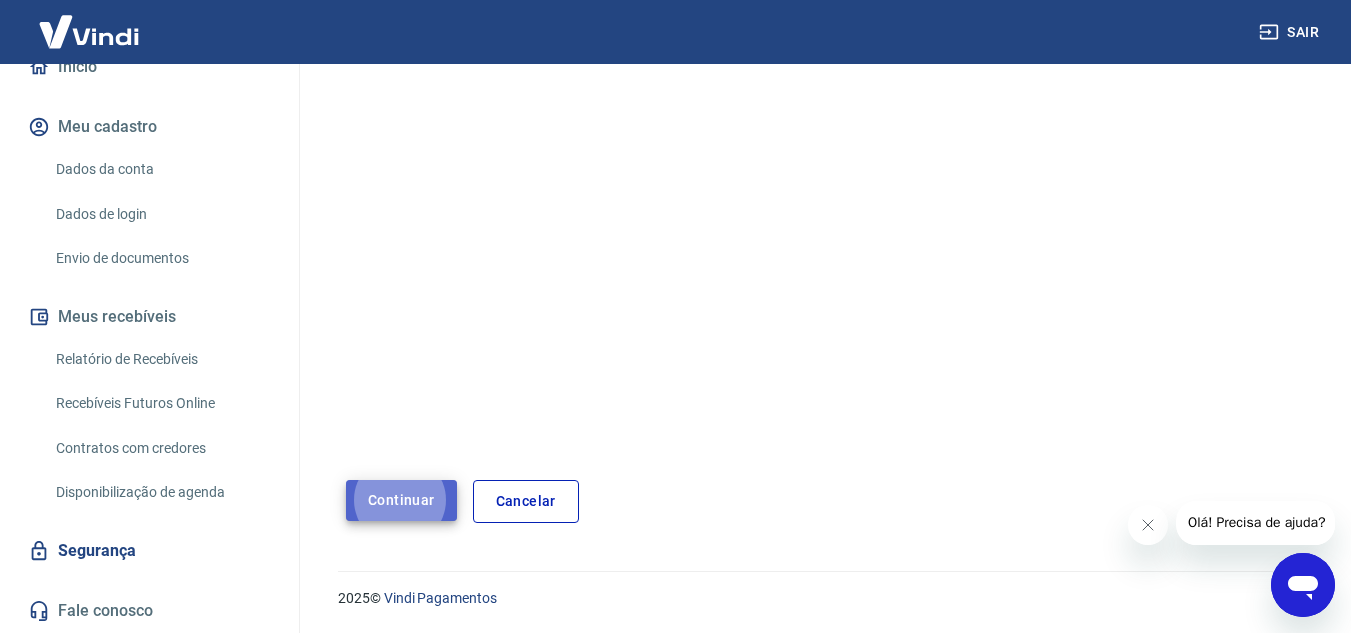 click on "Continuar" at bounding box center [401, 500] 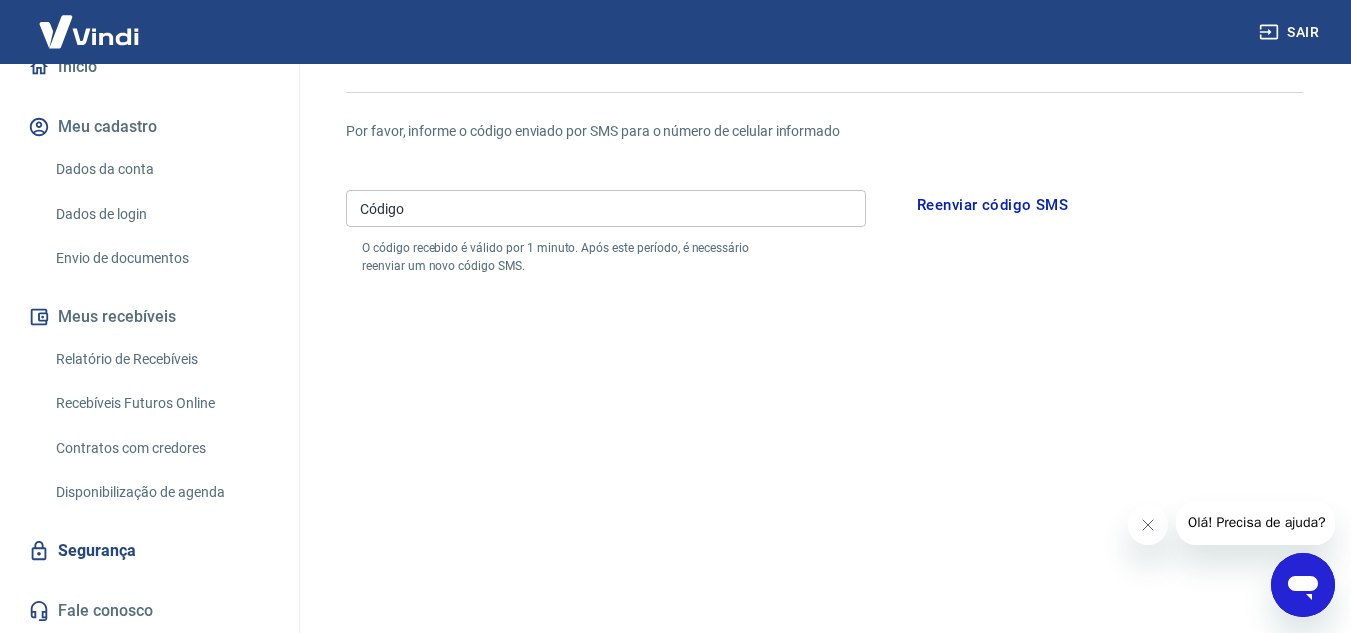 scroll, scrollTop: 90, scrollLeft: 0, axis: vertical 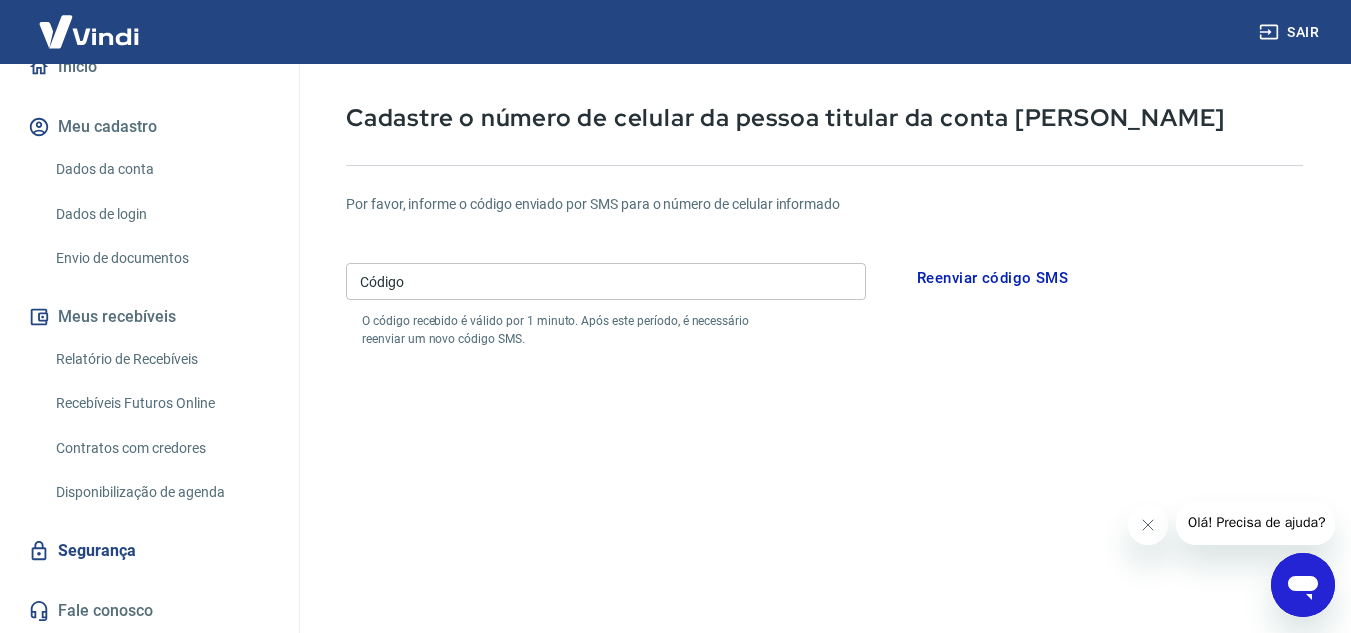 click on "Código" at bounding box center [606, 281] 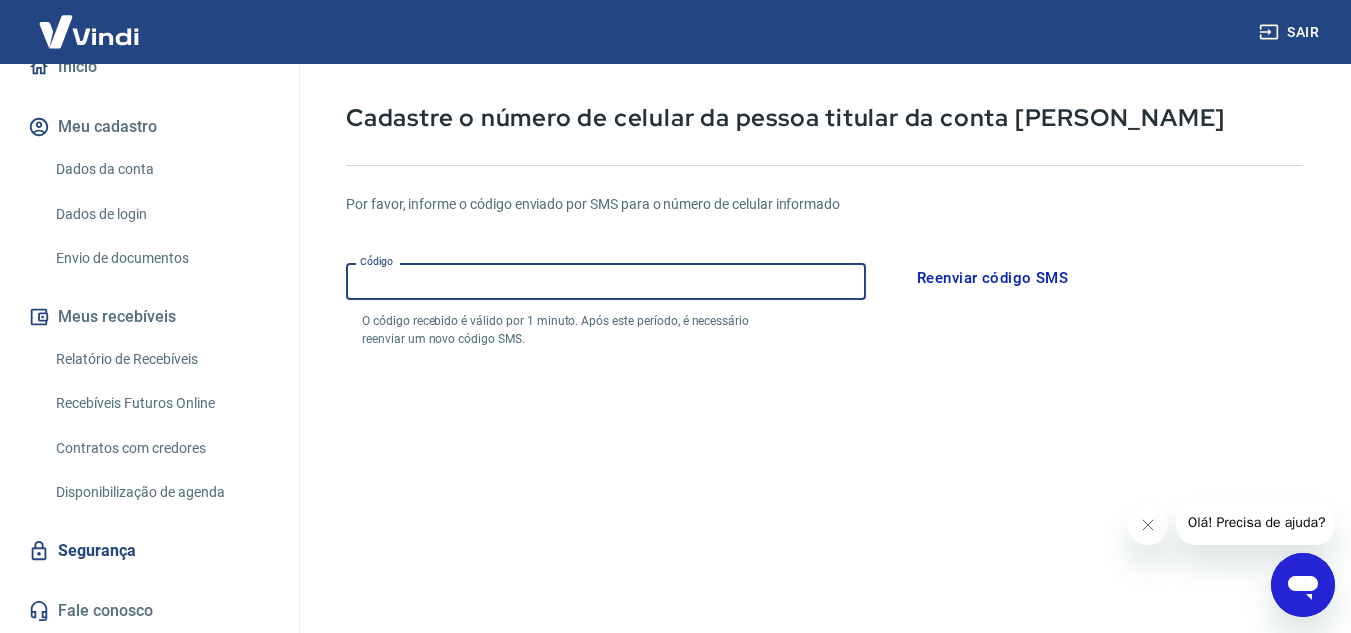 click on "Continuar" at bounding box center [401, 800] 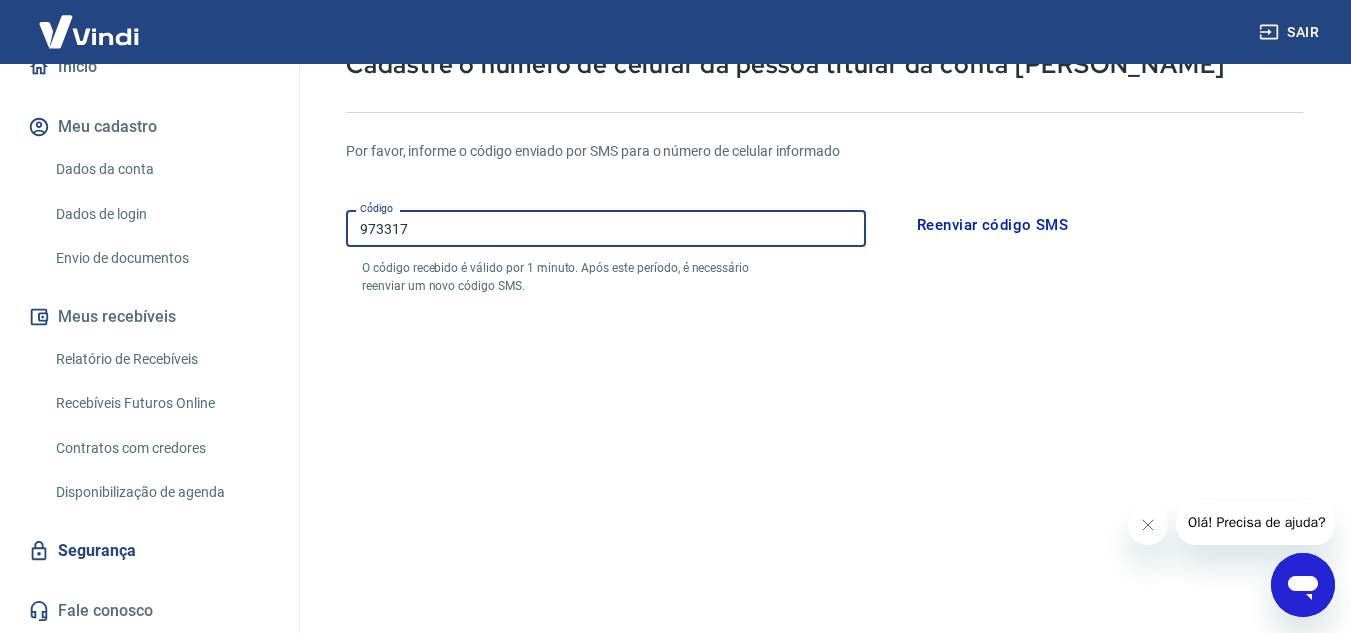 scroll, scrollTop: 190, scrollLeft: 0, axis: vertical 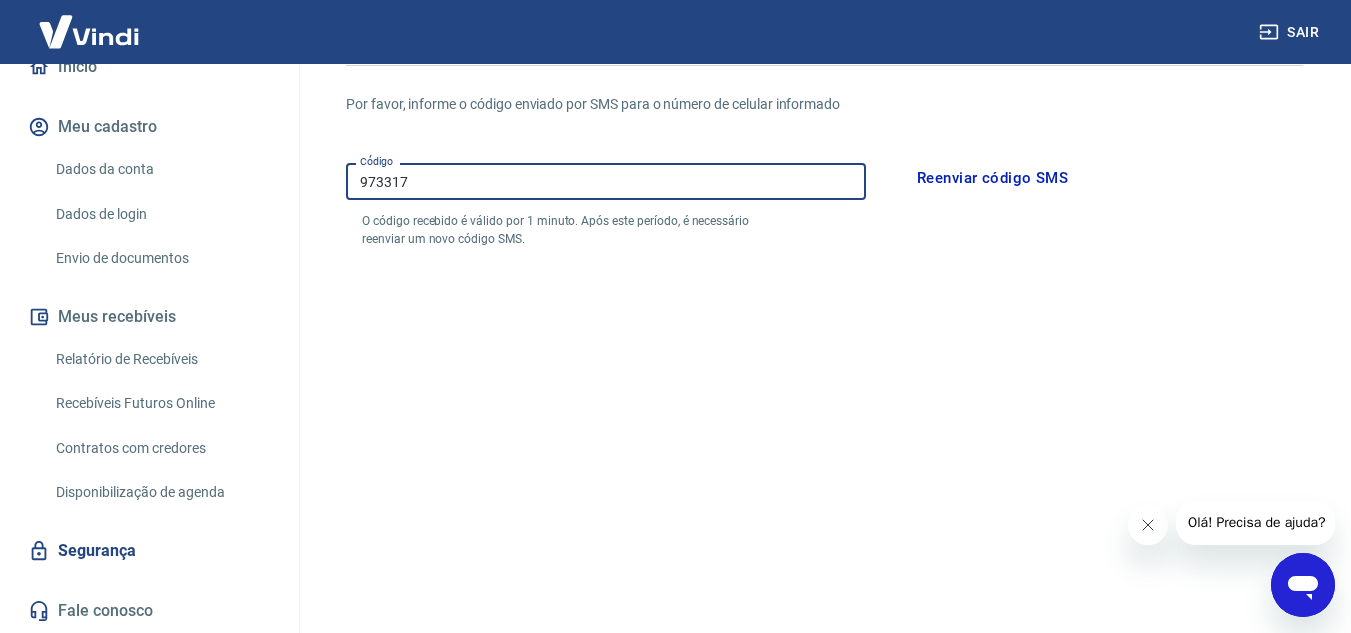 type on "973317" 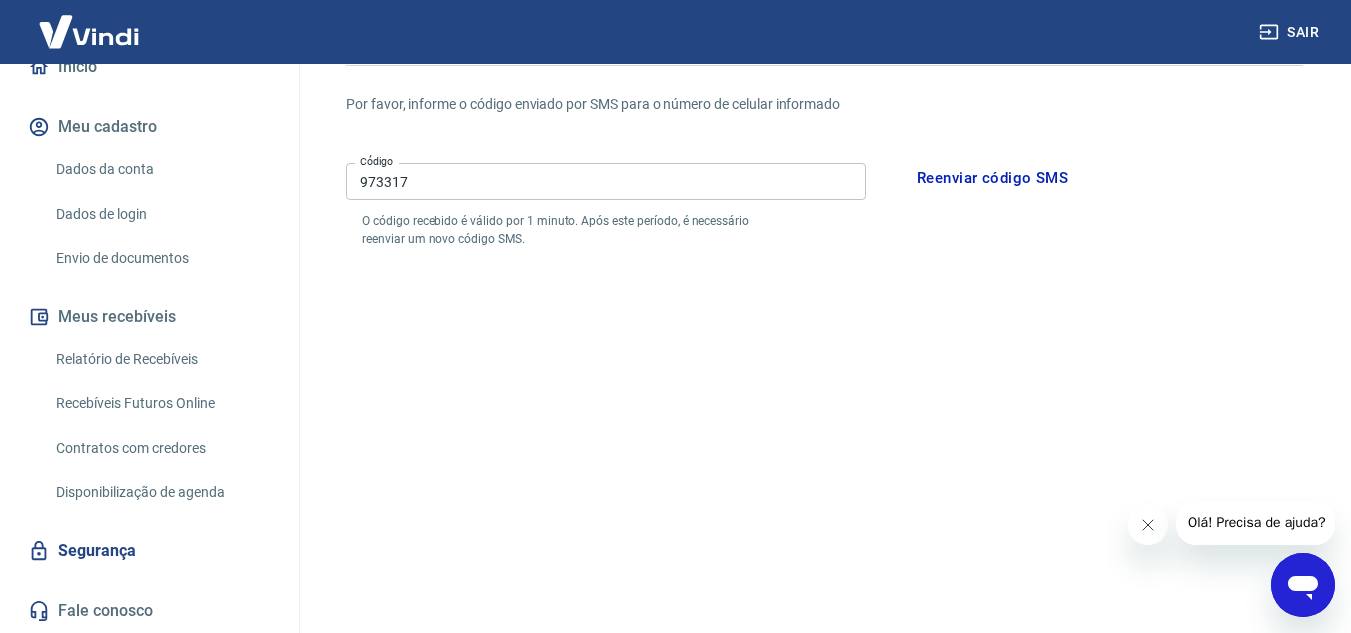 click 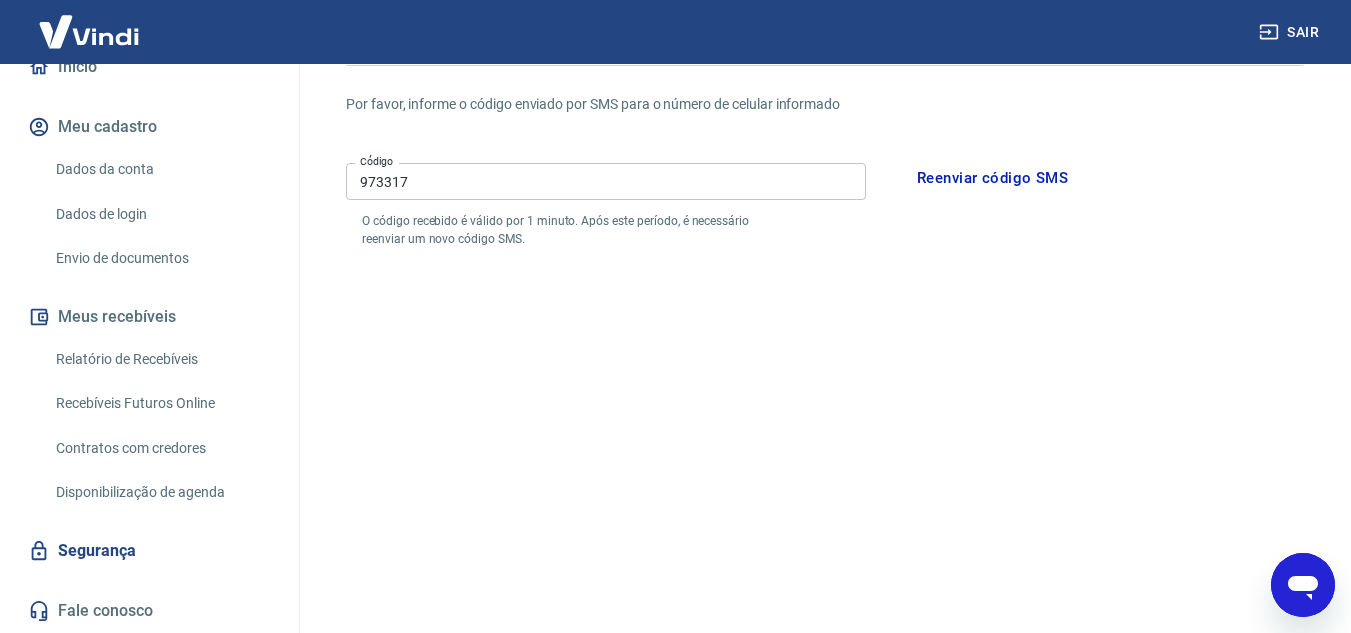 click on "973317" at bounding box center (606, 181) 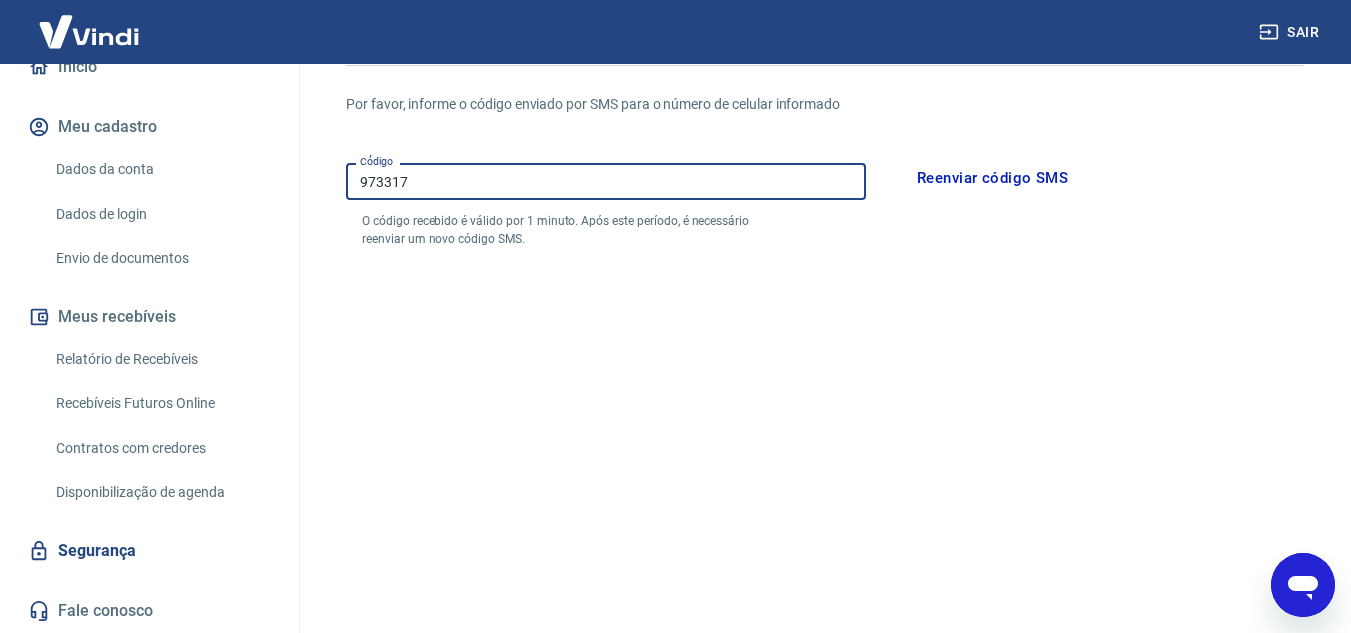 click on "Continuar" at bounding box center (401, 700) 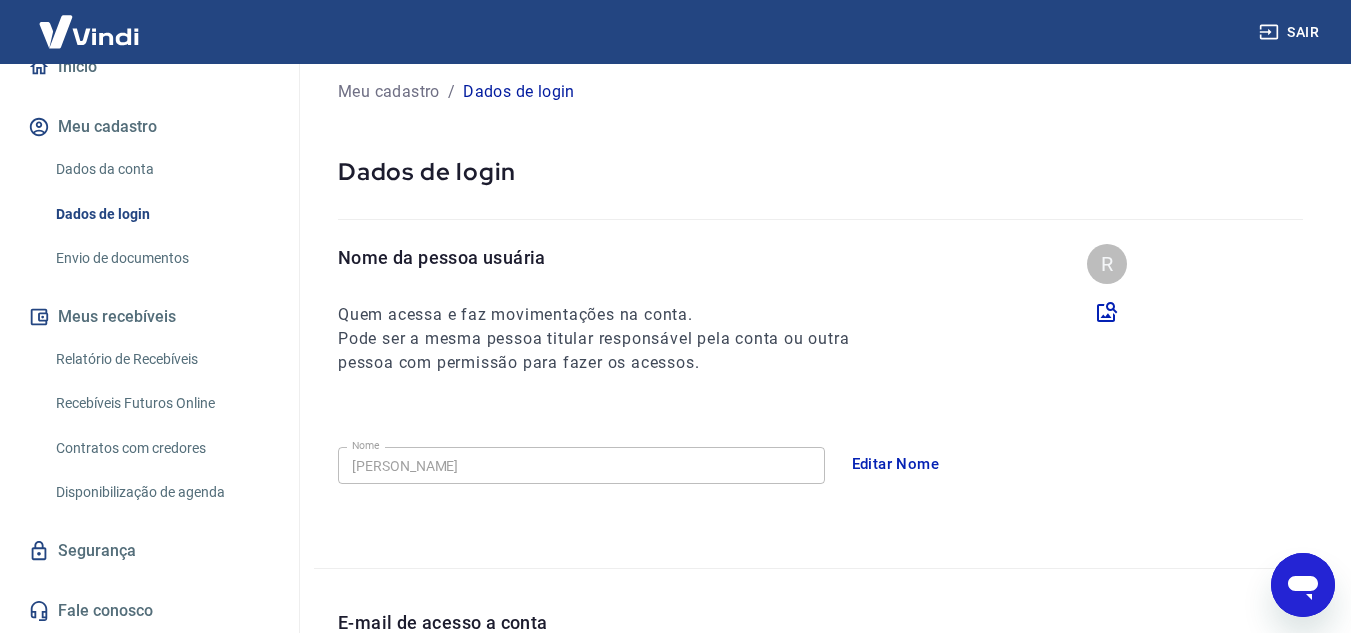 scroll, scrollTop: 0, scrollLeft: 0, axis: both 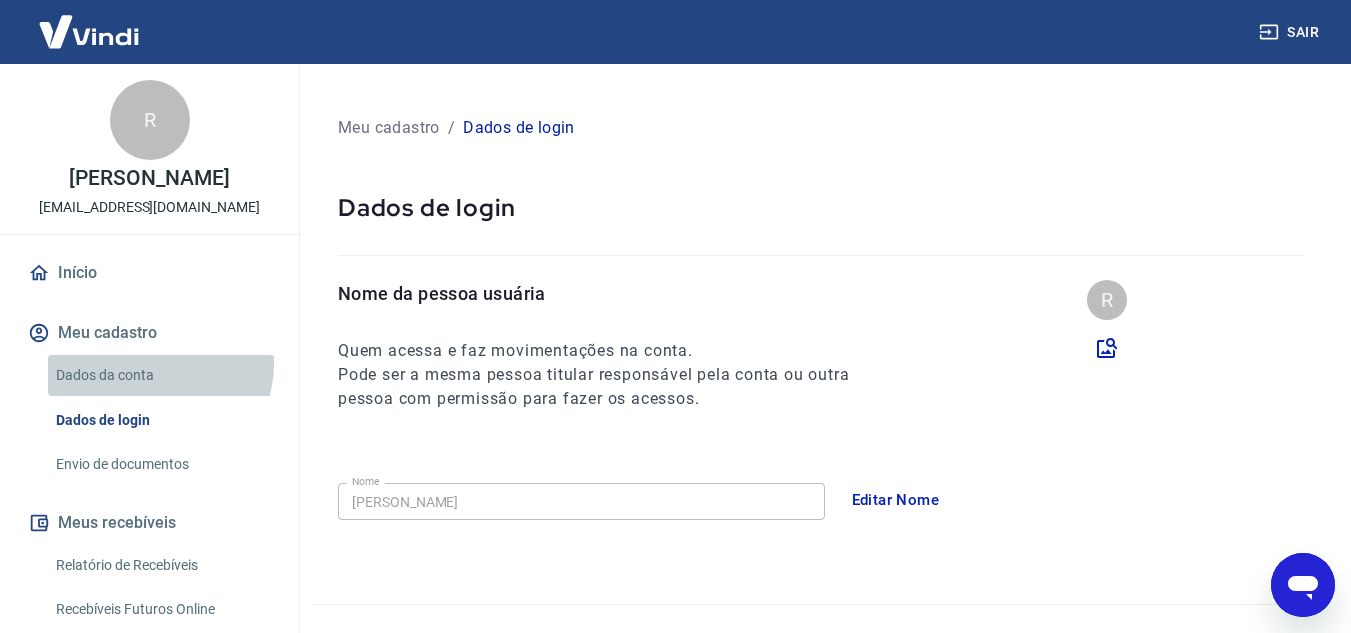 click on "Dados da conta" at bounding box center [161, 375] 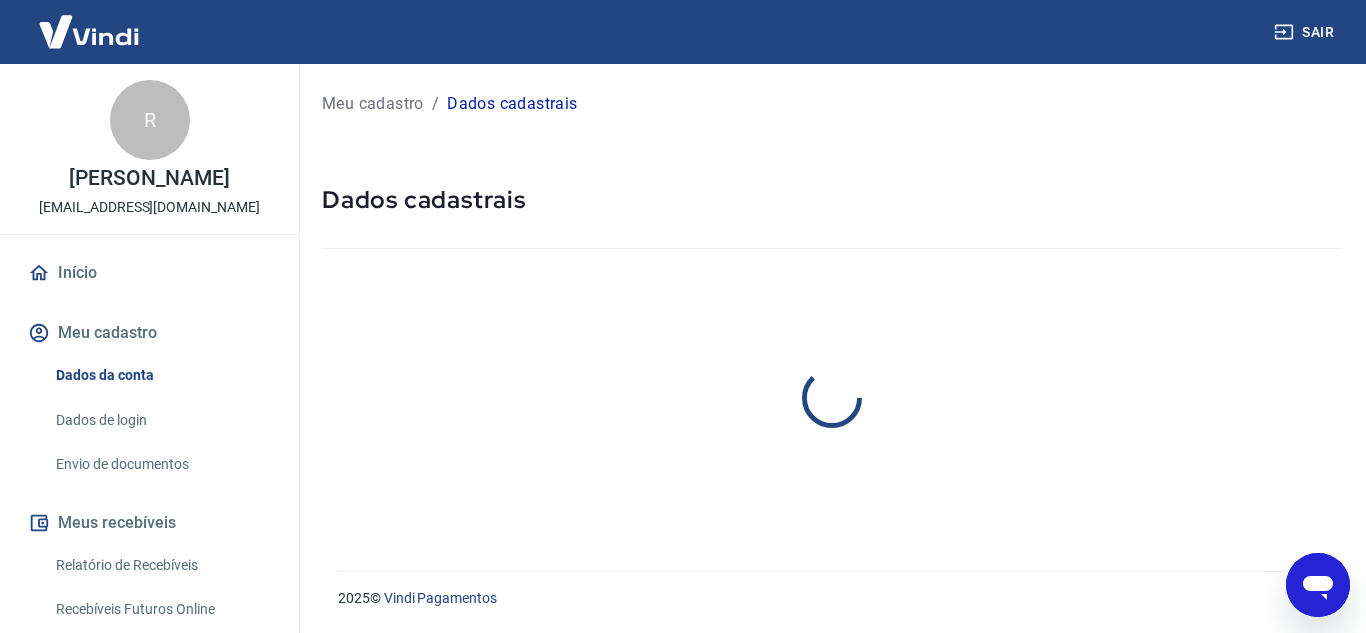 select on "PR" 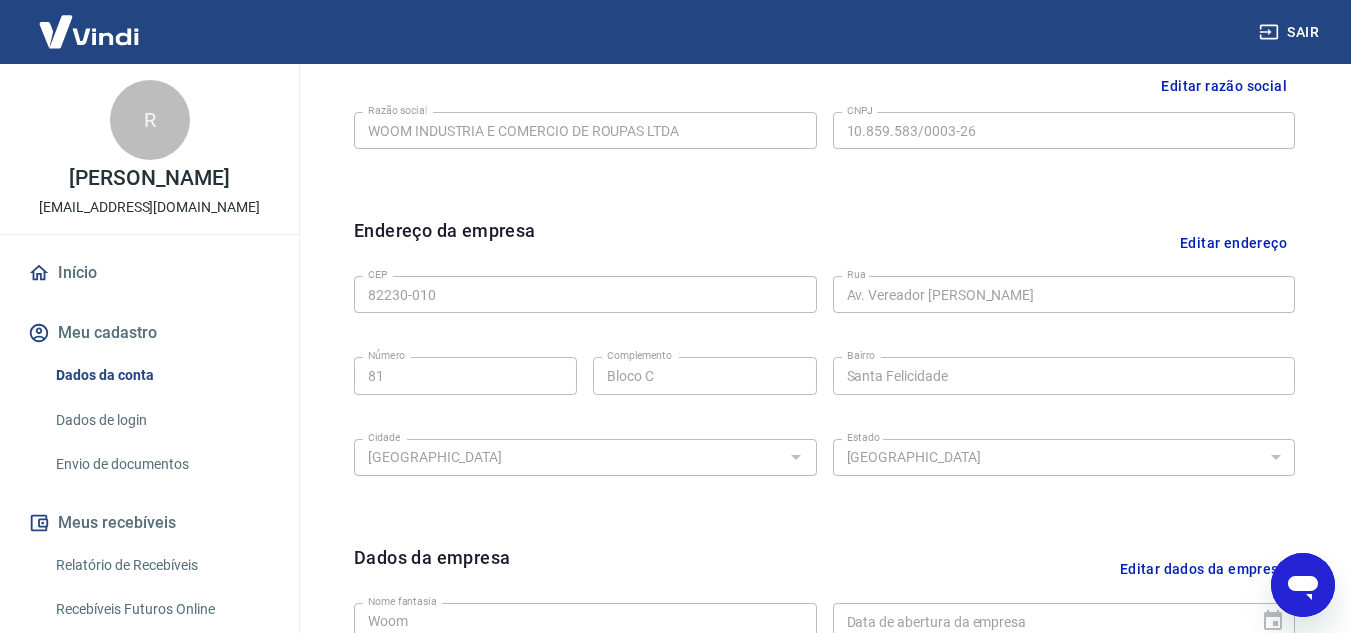 scroll, scrollTop: 509, scrollLeft: 0, axis: vertical 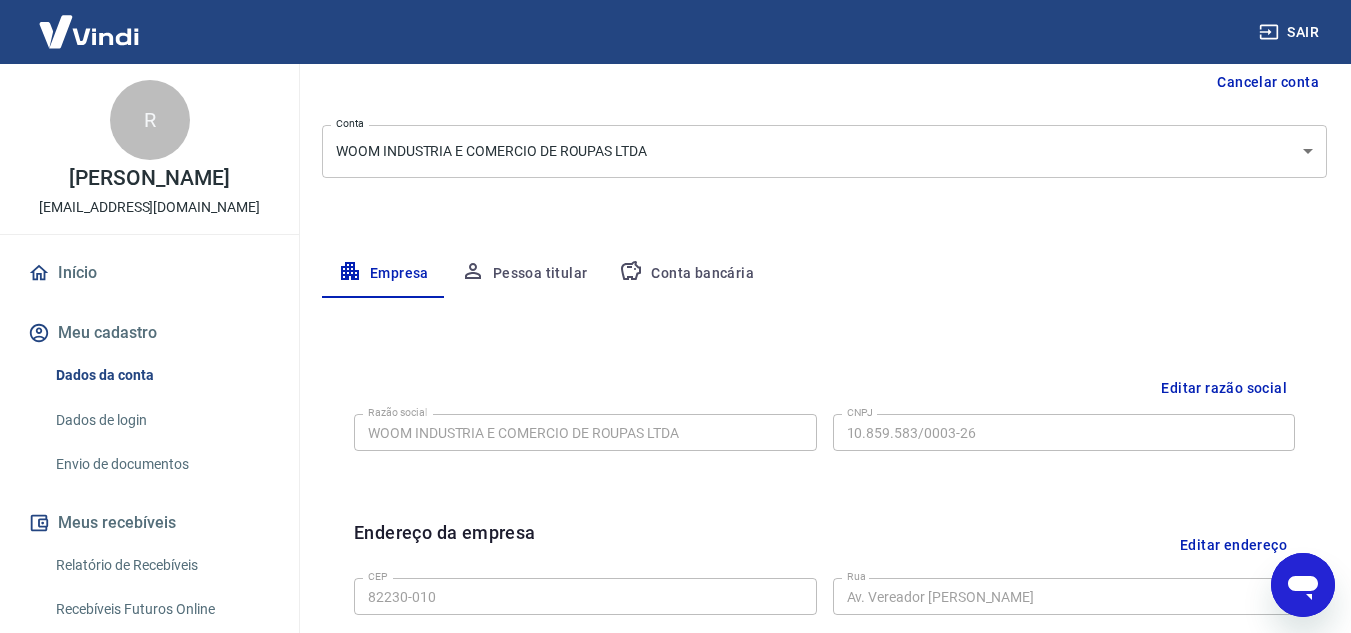 click on "Meu cadastro" at bounding box center [149, 333] 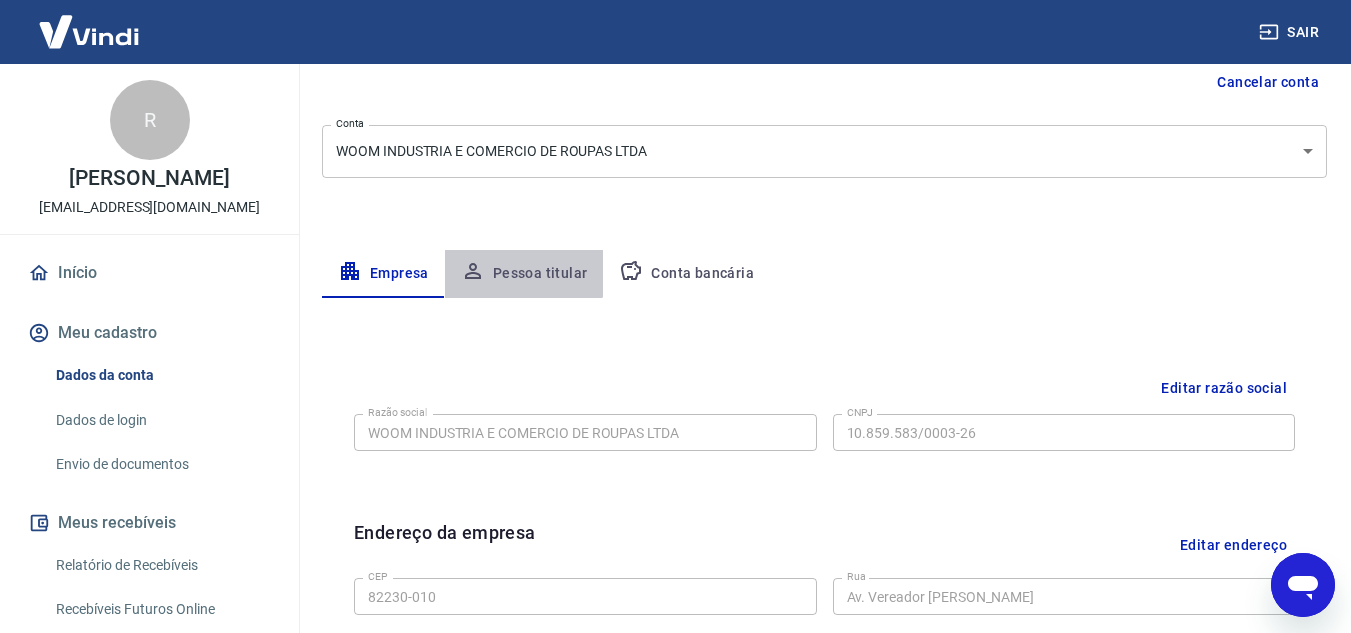 click on "Pessoa titular" at bounding box center (524, 274) 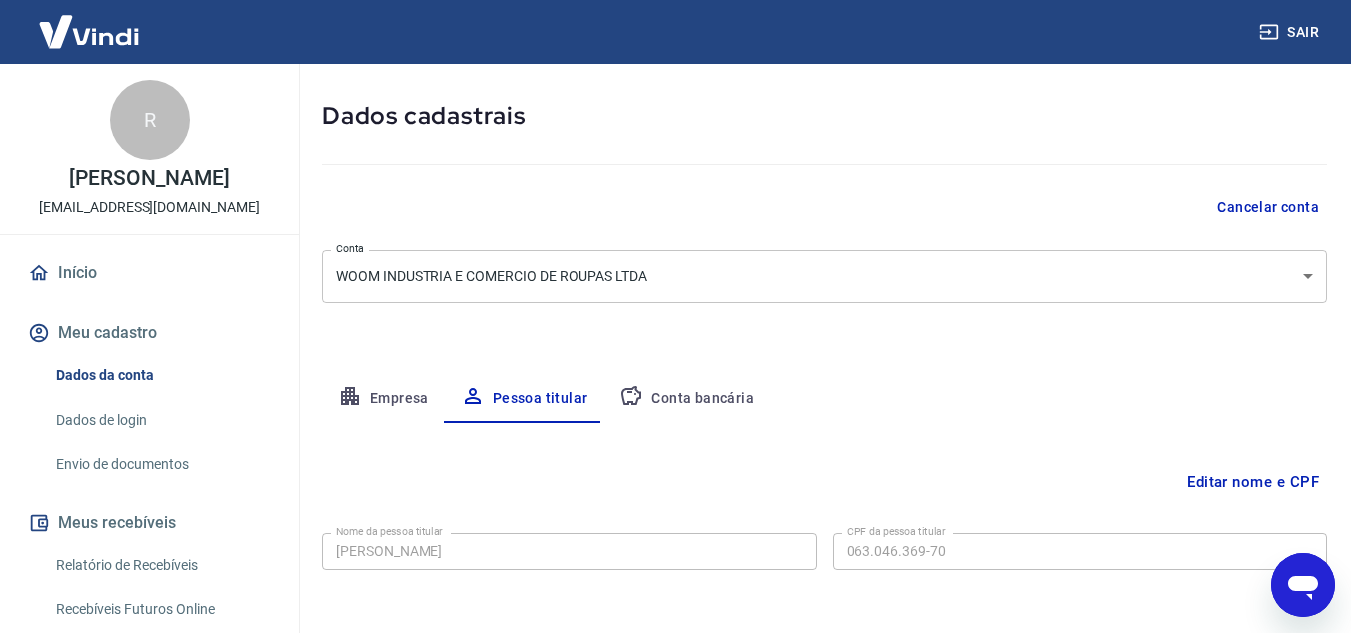 scroll, scrollTop: 167, scrollLeft: 0, axis: vertical 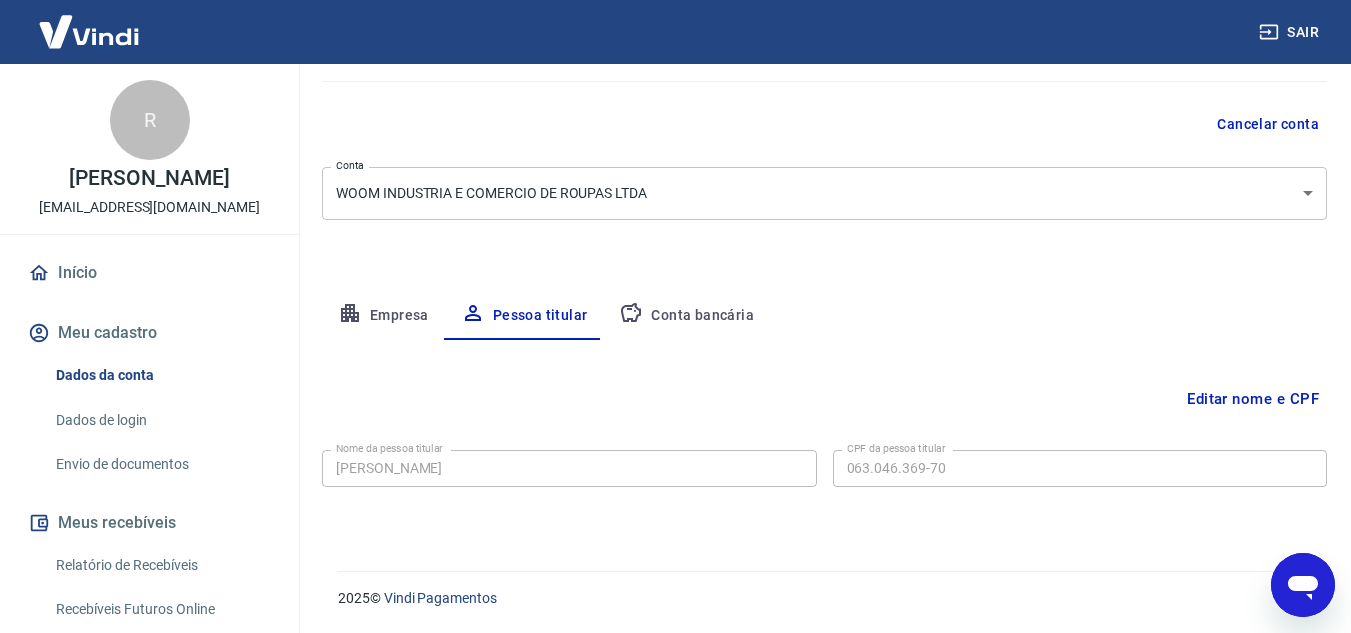 click on "Conta bancária" at bounding box center (686, 316) 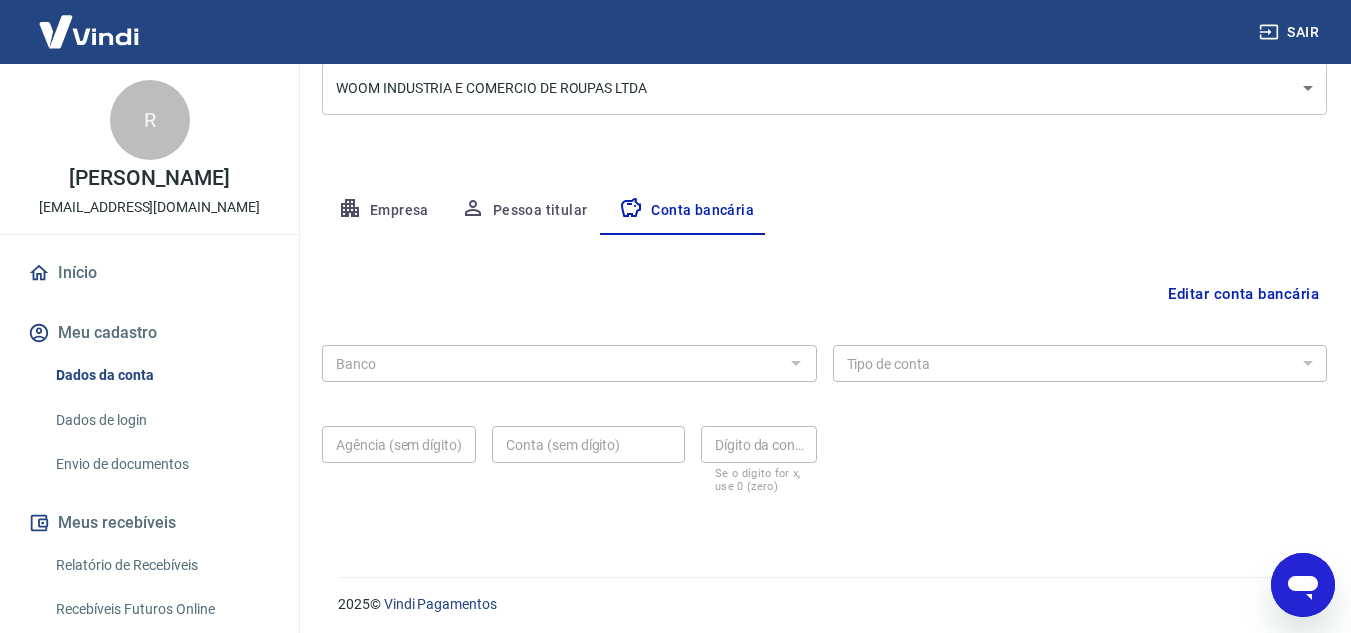 scroll, scrollTop: 278, scrollLeft: 0, axis: vertical 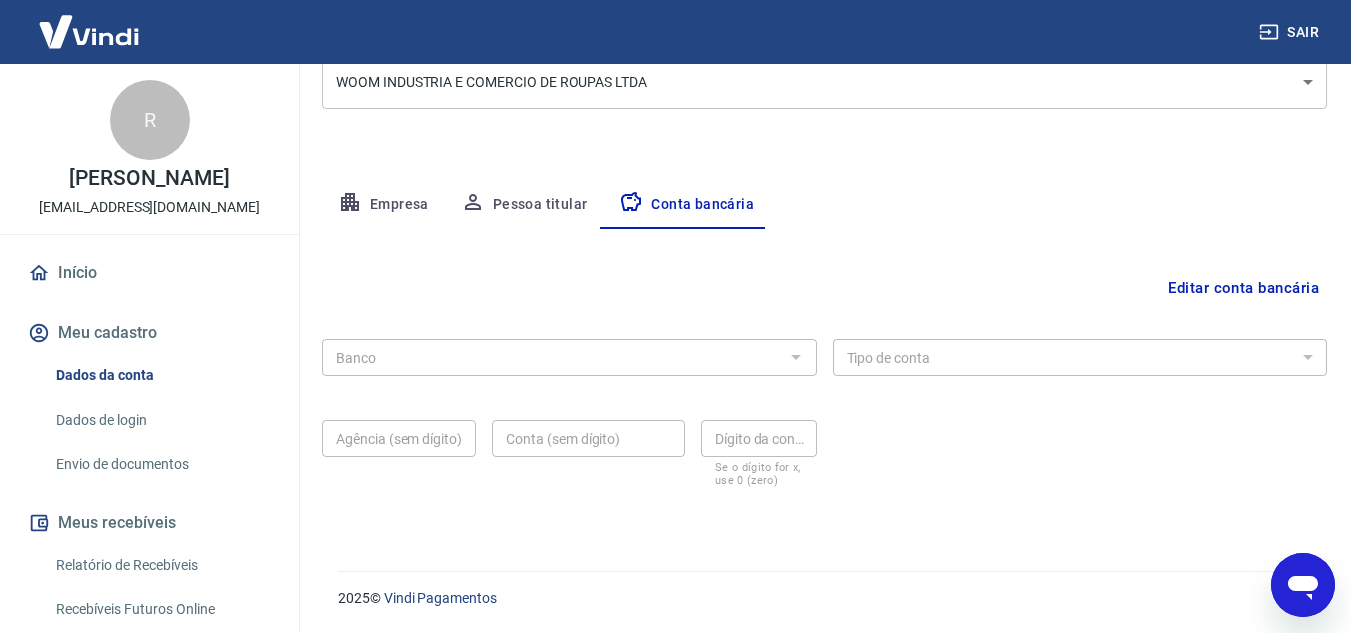 click at bounding box center (795, 357) 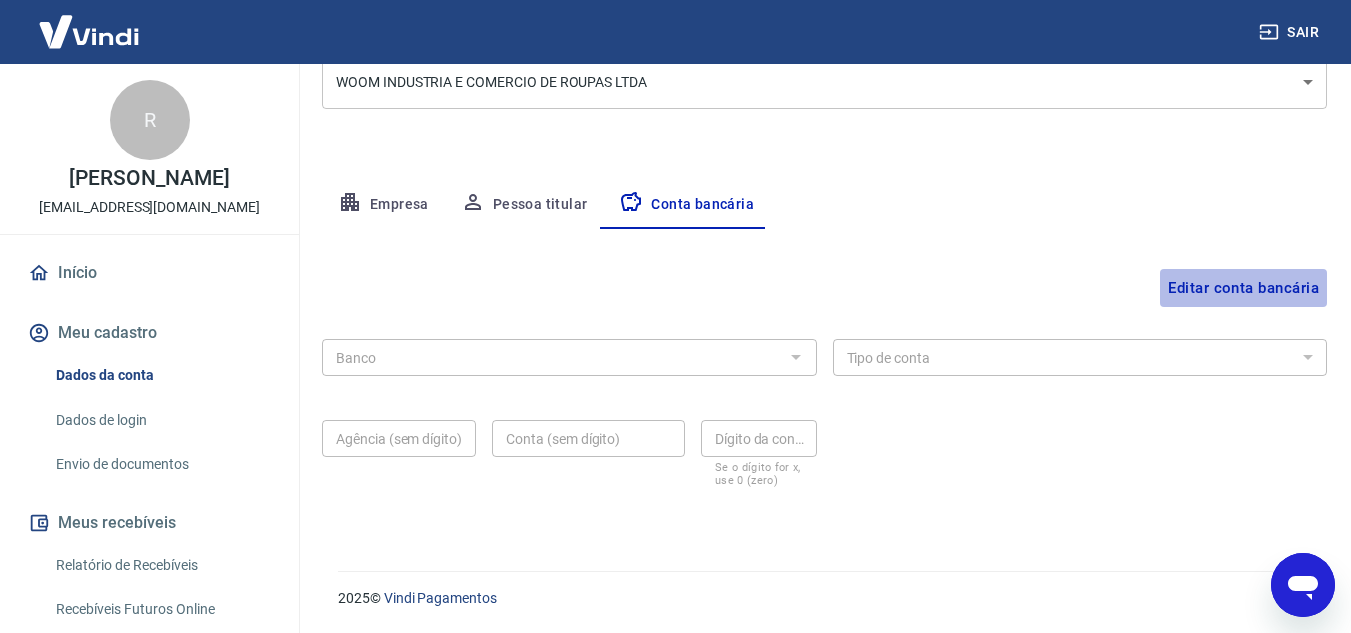 click on "Editar conta bancária" at bounding box center [1243, 288] 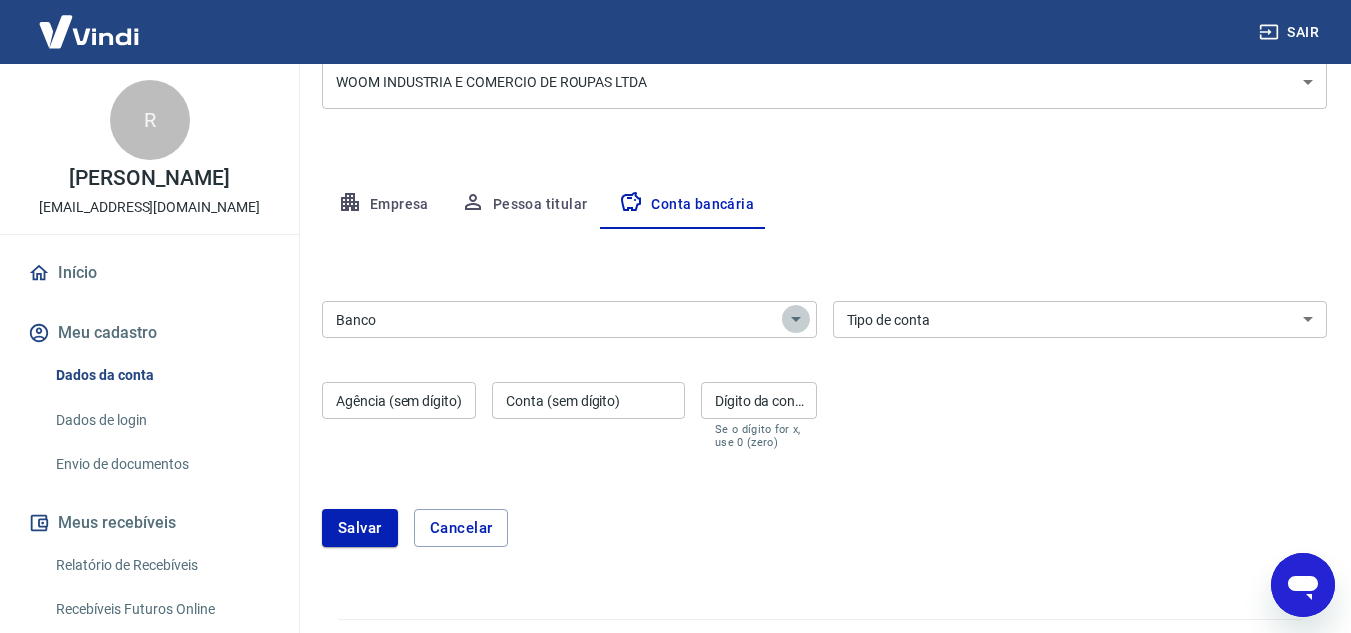 click 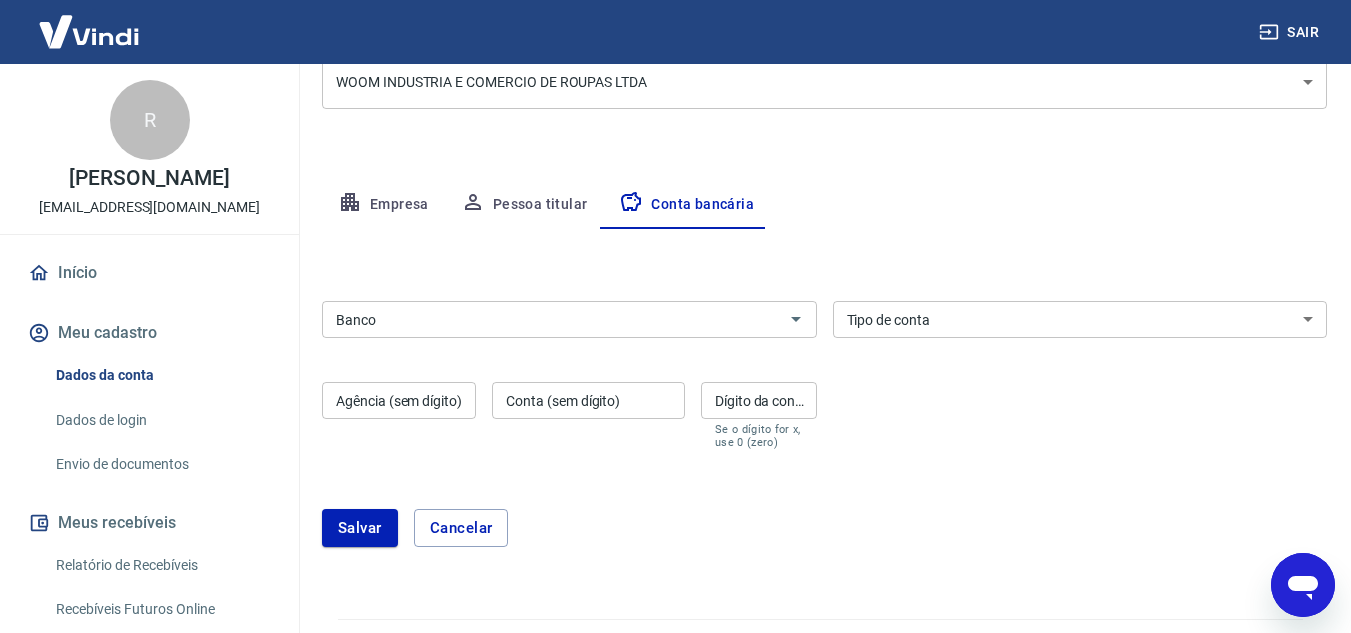 click on "Conta Corrente Conta Poupança" at bounding box center [1080, 319] 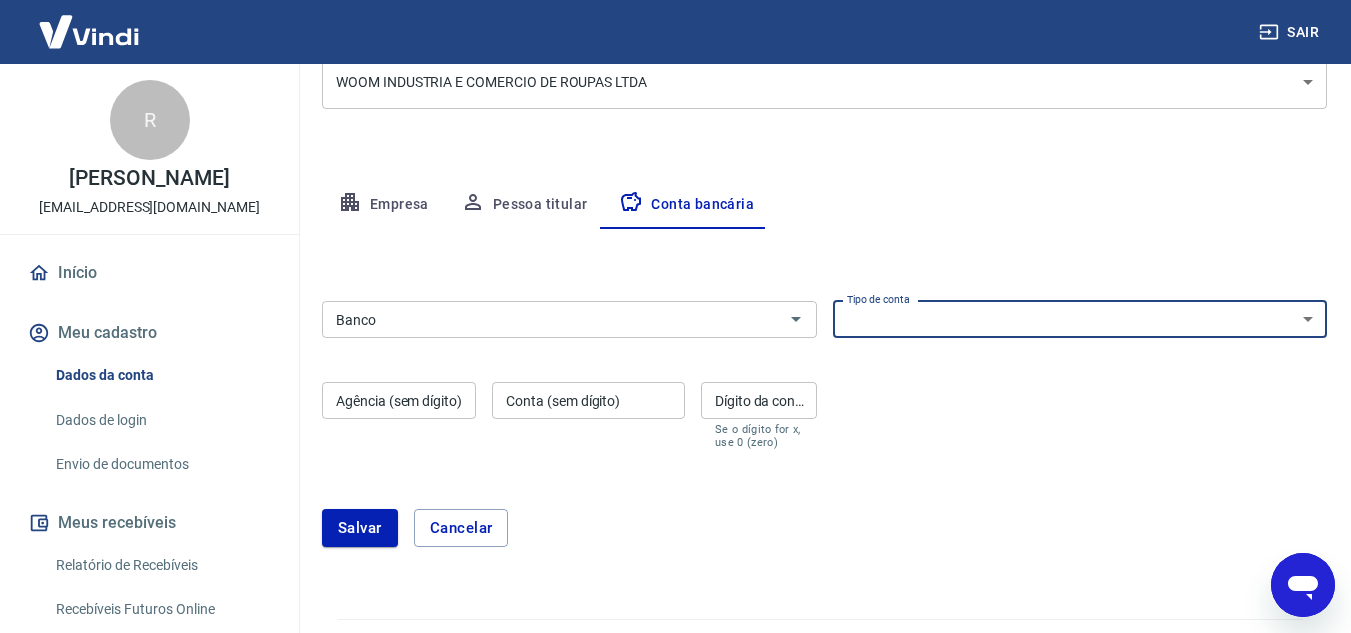 select on "1" 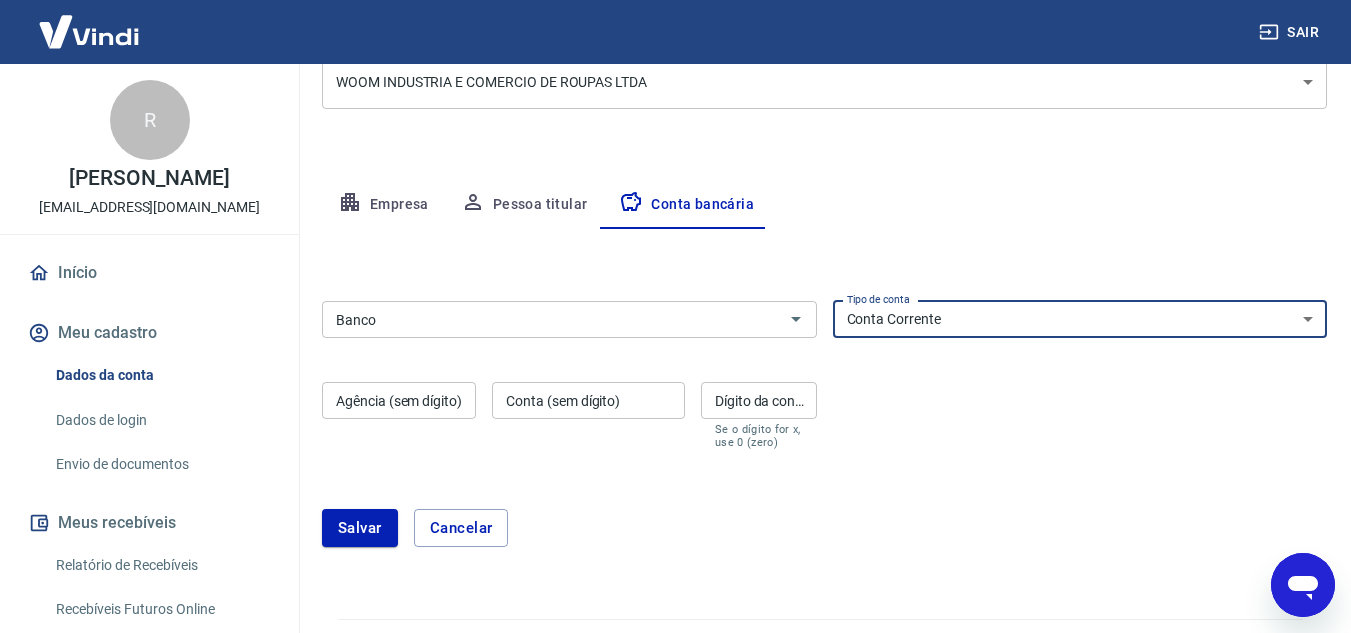 click on "Conta Corrente Conta Poupança" at bounding box center [1080, 319] 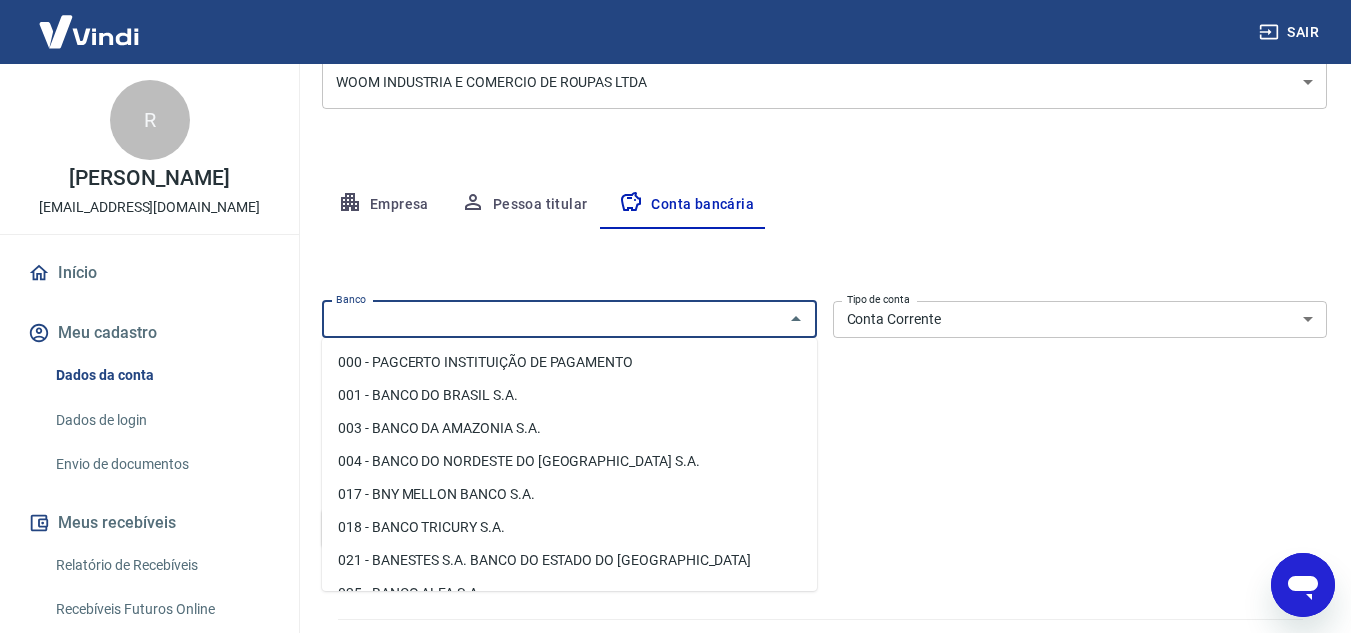 click on "Banco" at bounding box center [553, 319] 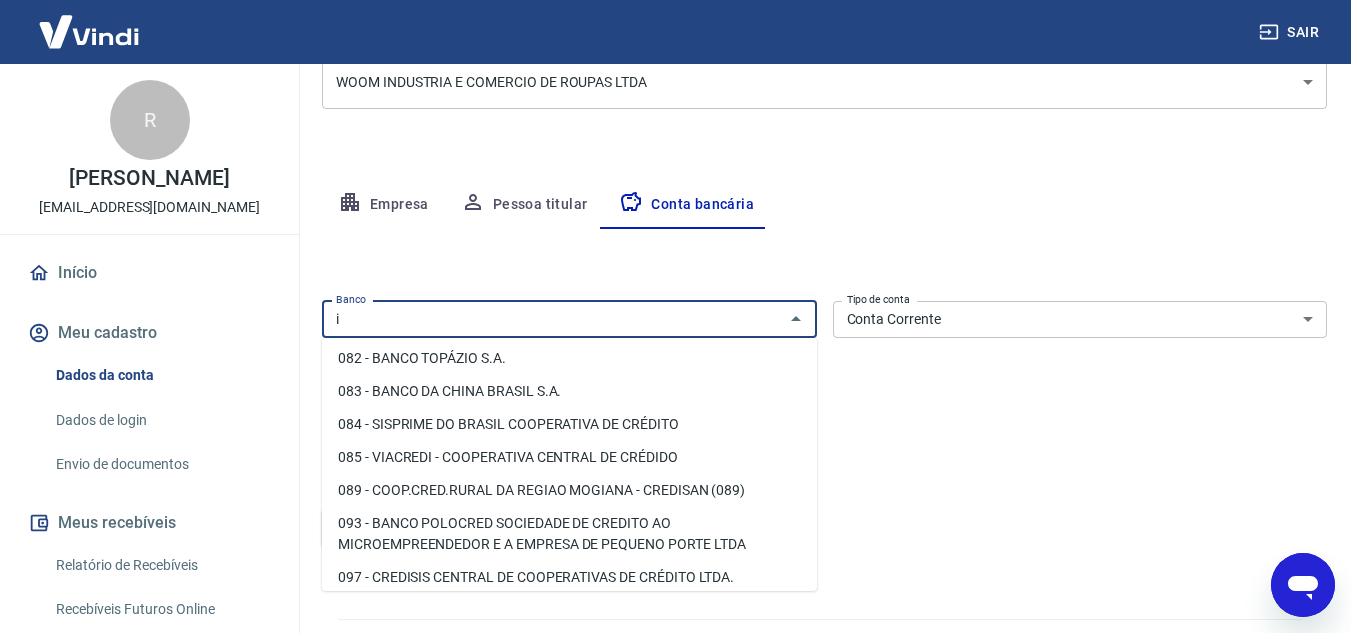 scroll, scrollTop: 0, scrollLeft: 0, axis: both 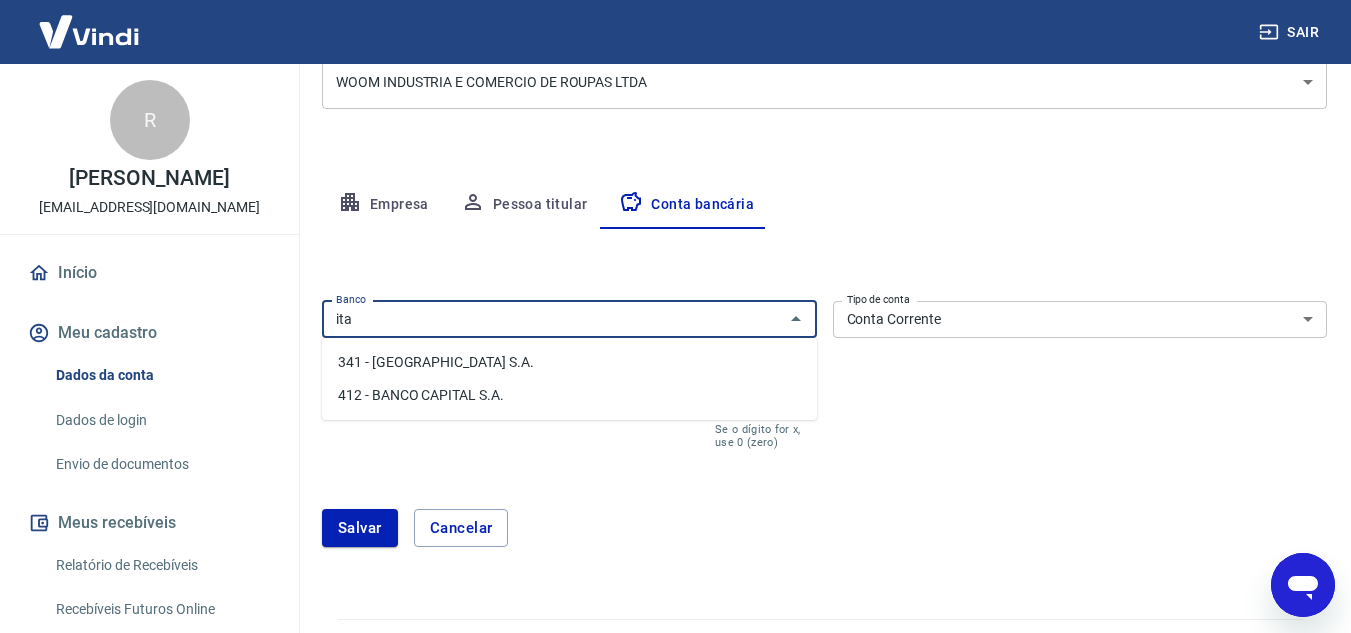 click on "341 - ITAÚ UNIBANCO S.A." at bounding box center [569, 362] 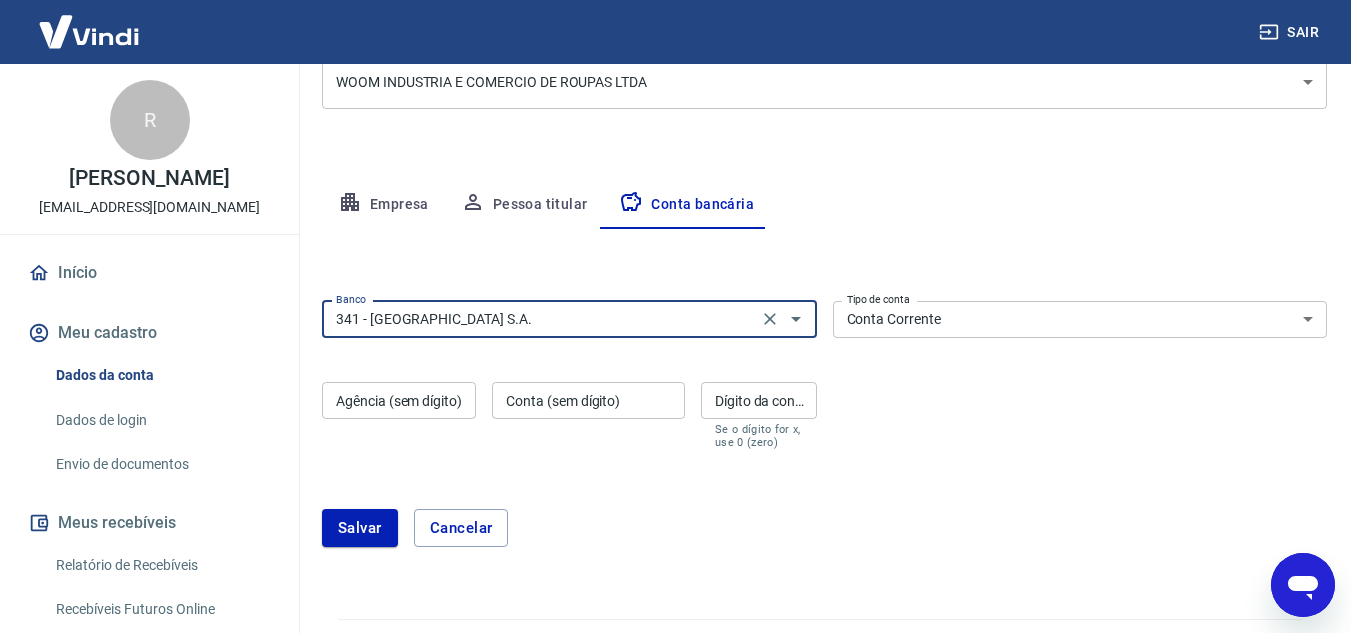 type on "341 - ITAÚ UNIBANCO S.A." 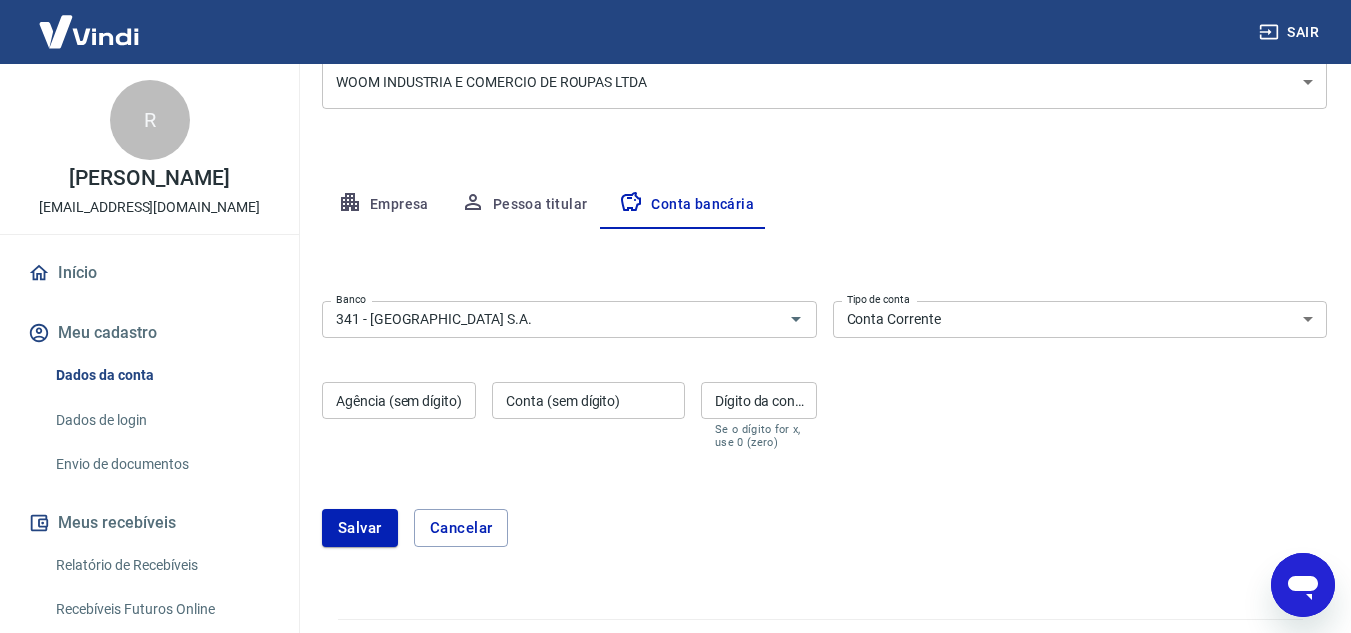 click on "Agência (sem dígito)" at bounding box center (399, 400) 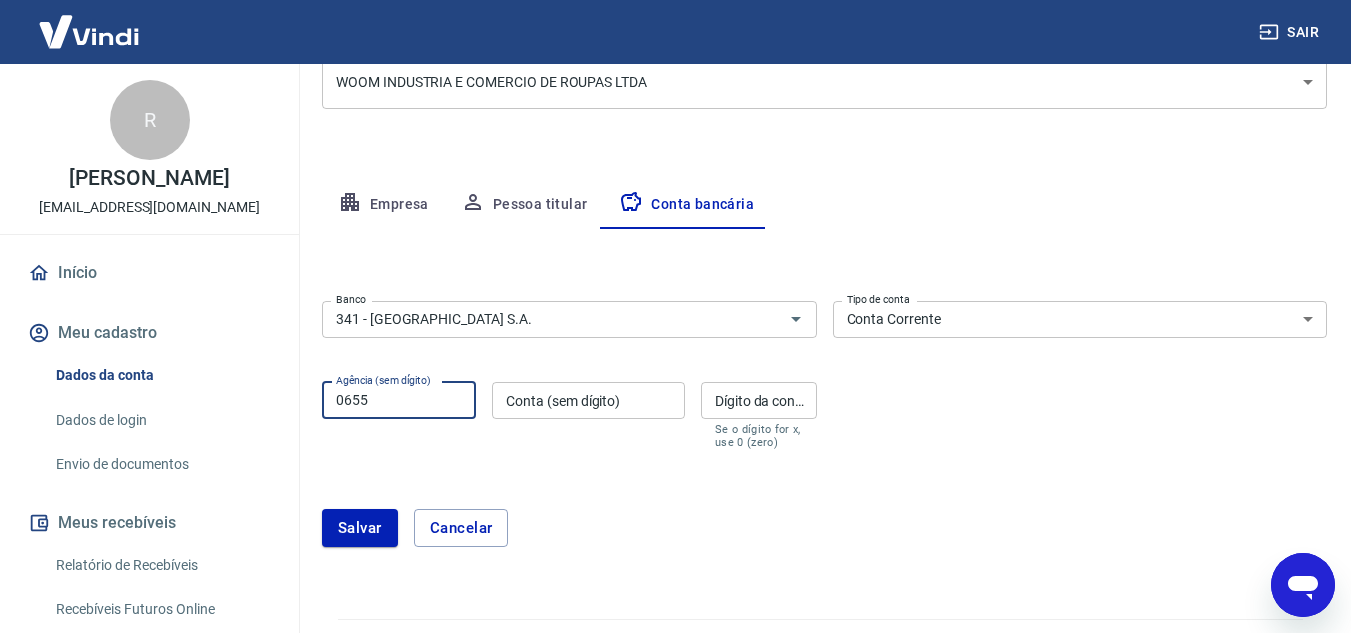 type on "0655" 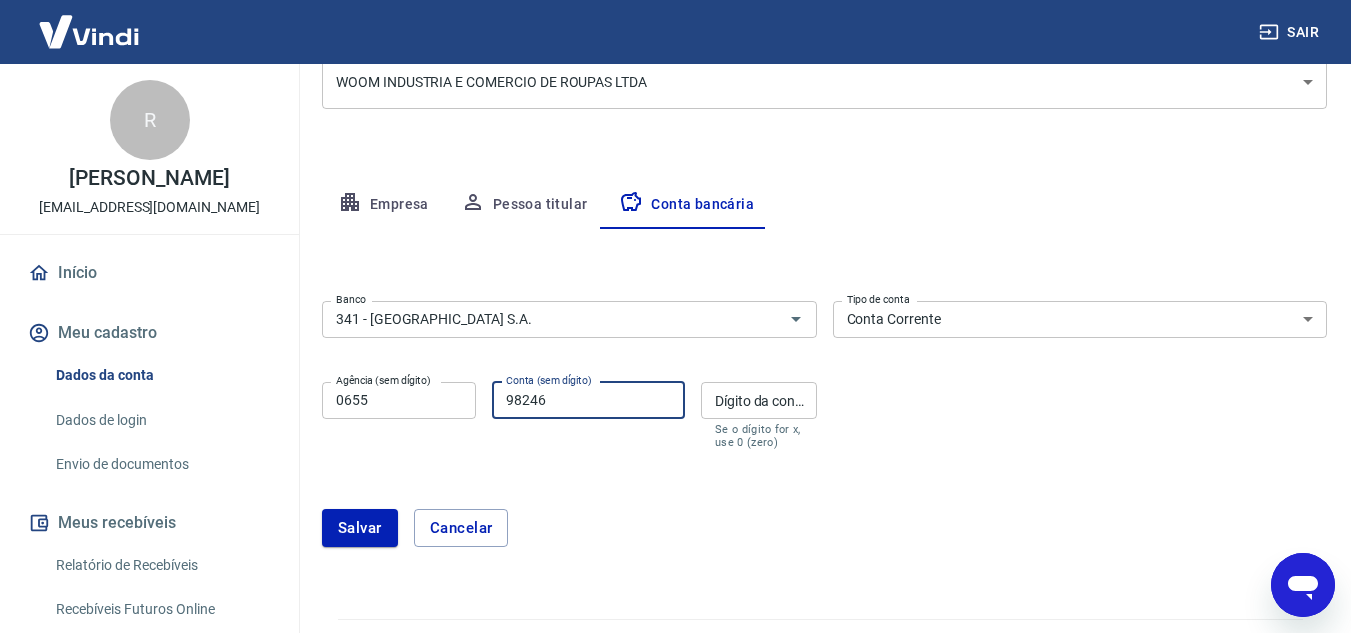 type on "98246" 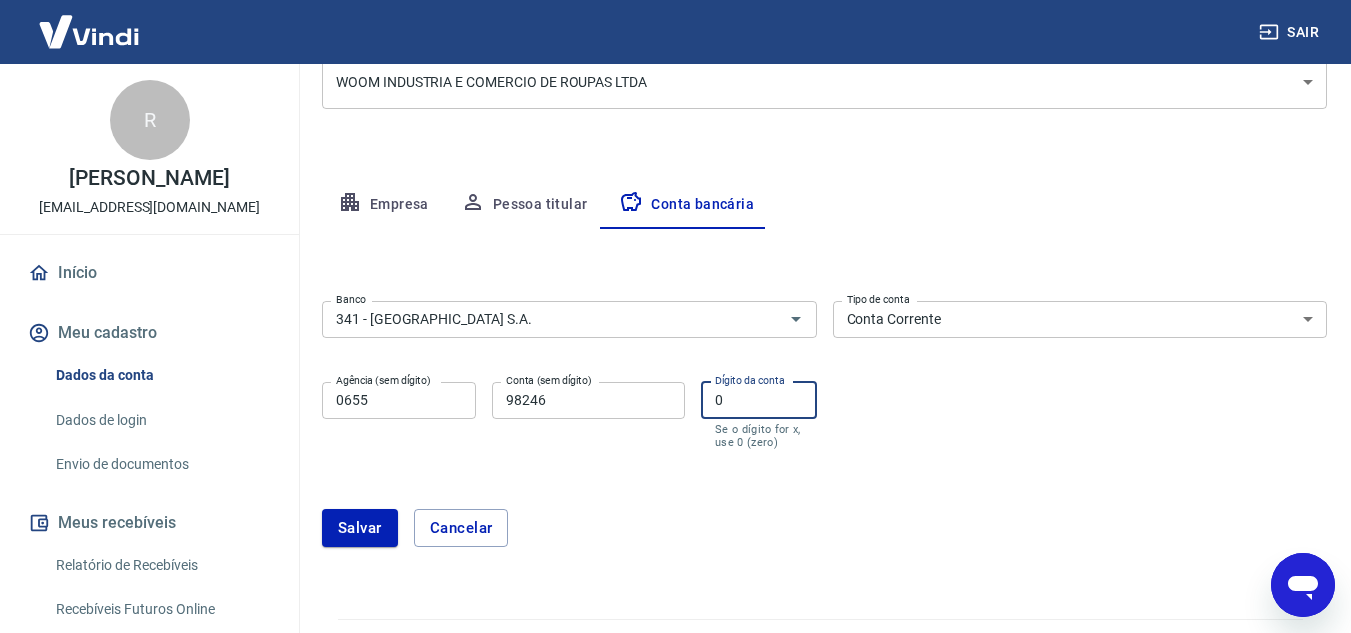 type on "0" 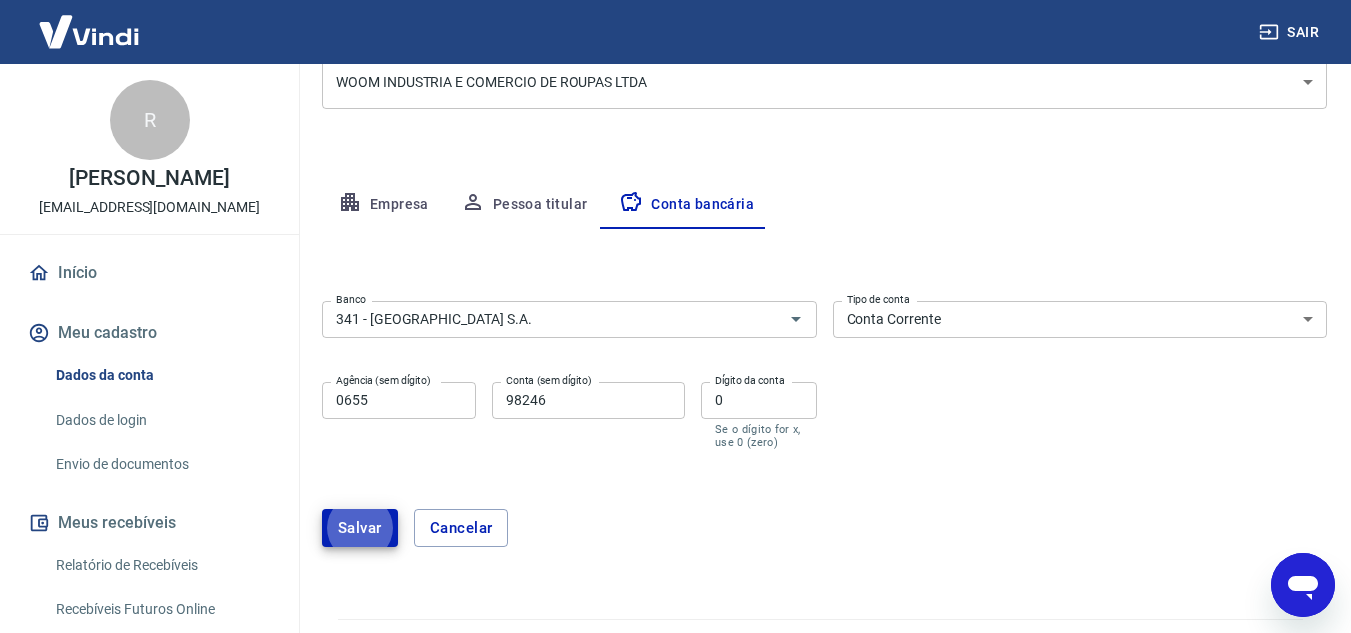 type 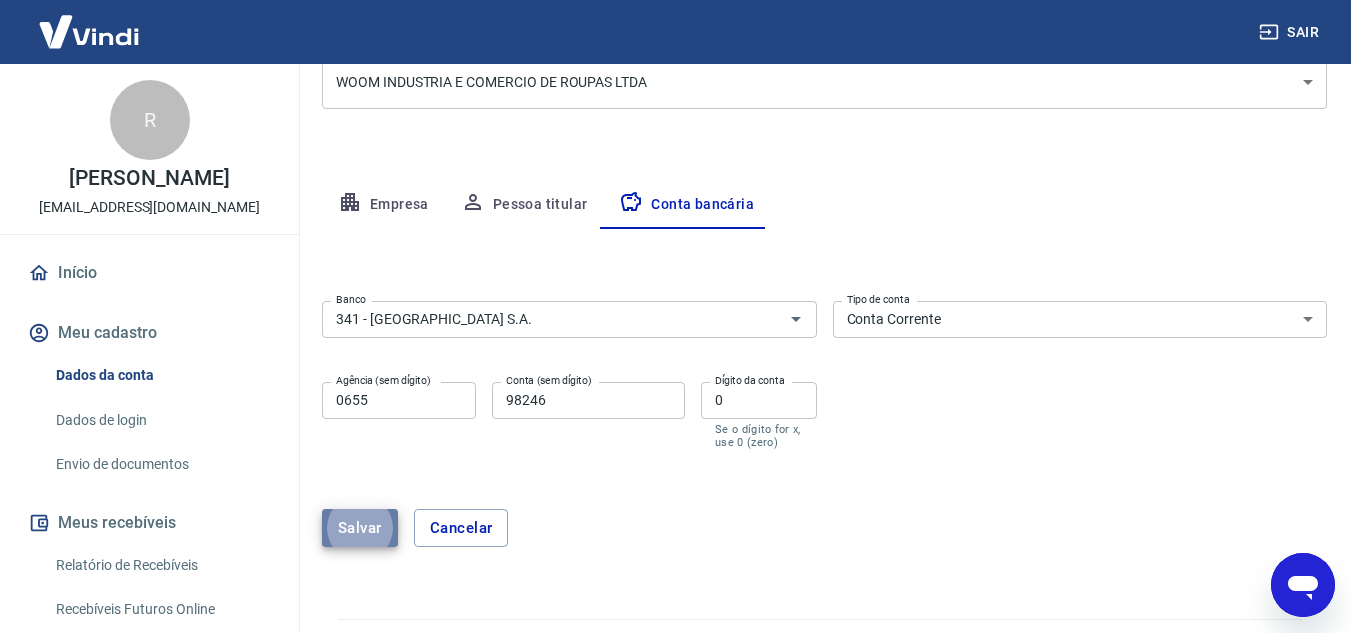 click on "Salvar" at bounding box center (360, 528) 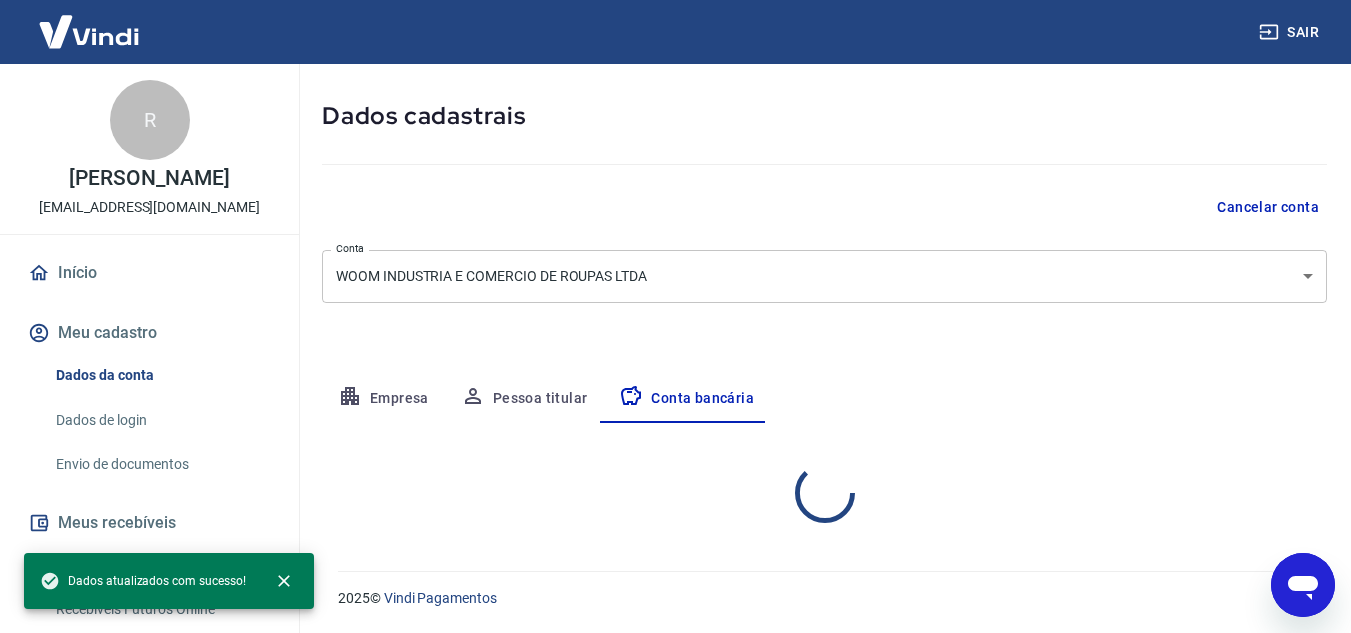 select on "1" 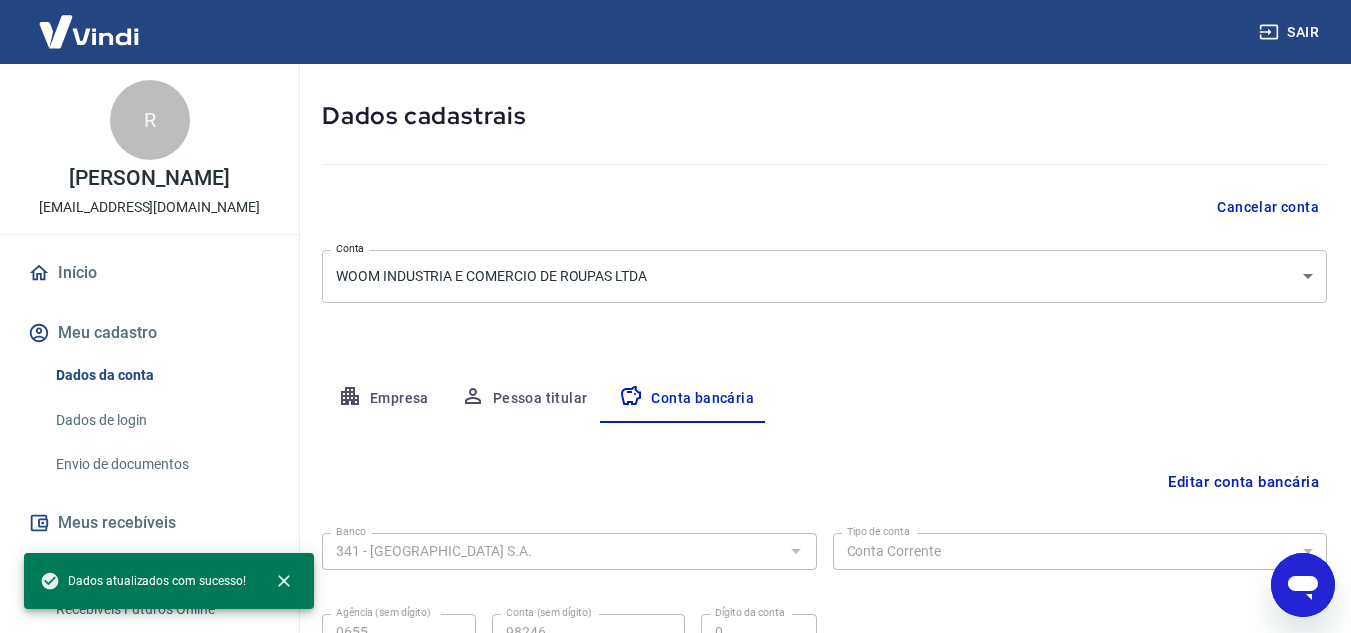 scroll, scrollTop: 278, scrollLeft: 0, axis: vertical 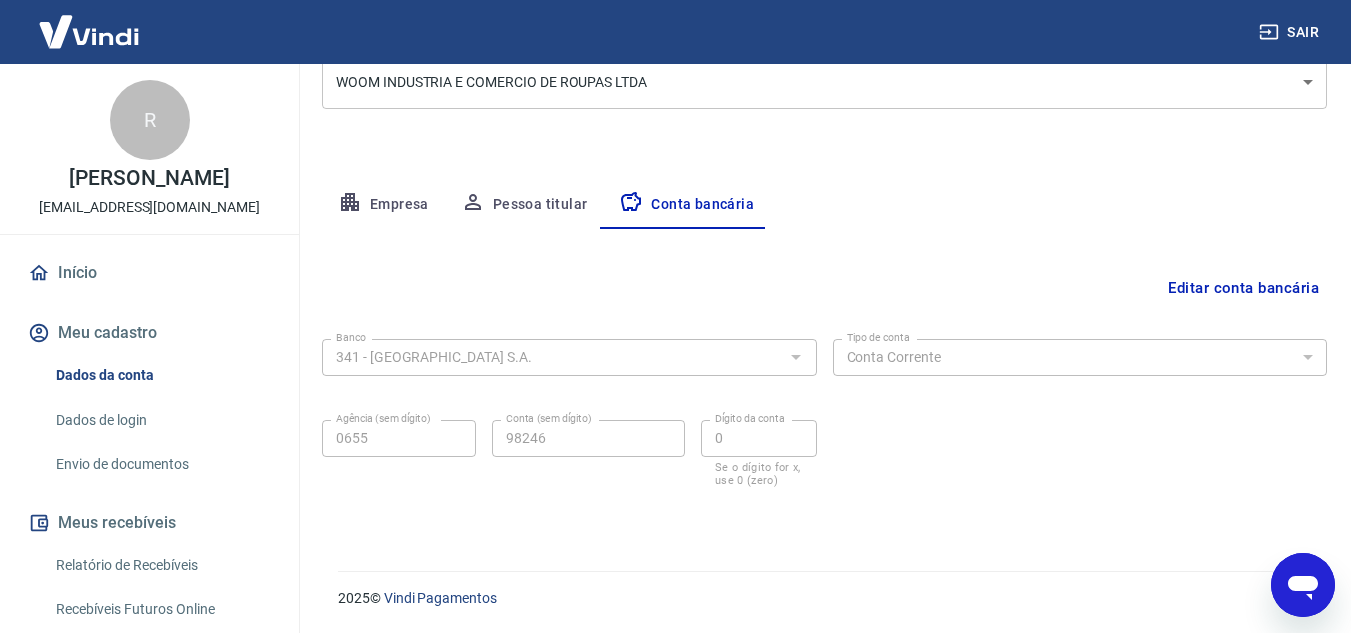 click on "Dados de login" at bounding box center [161, 420] 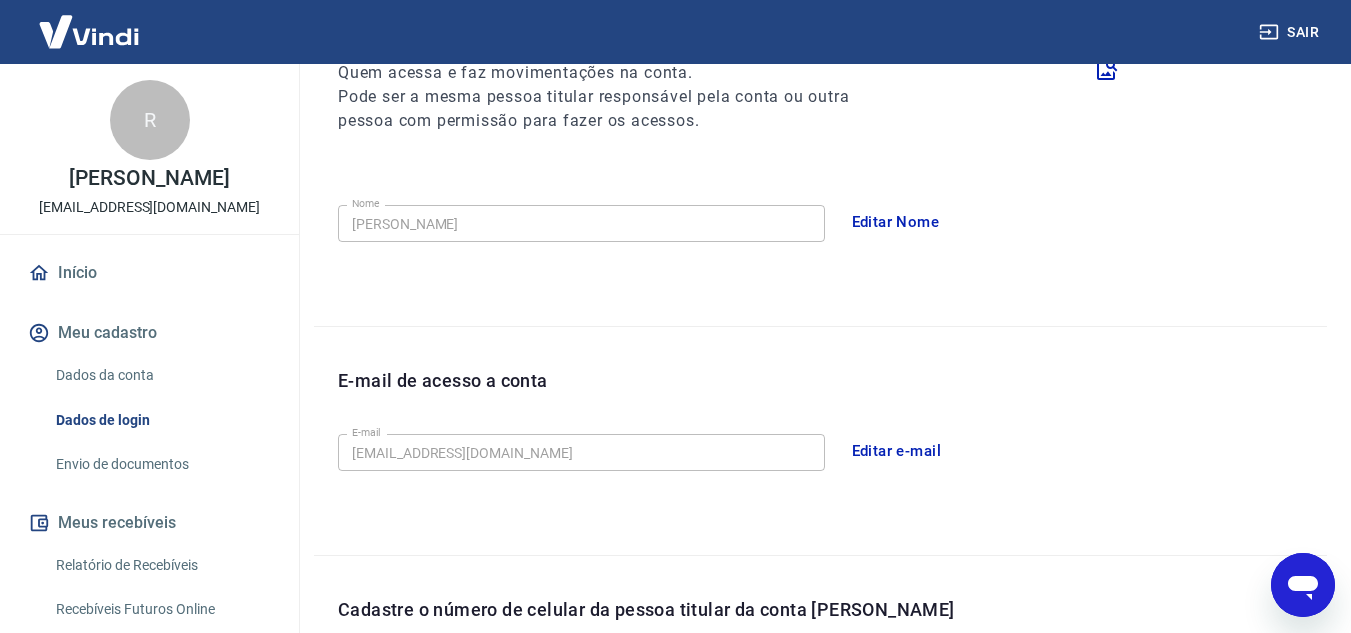 scroll, scrollTop: 632, scrollLeft: 0, axis: vertical 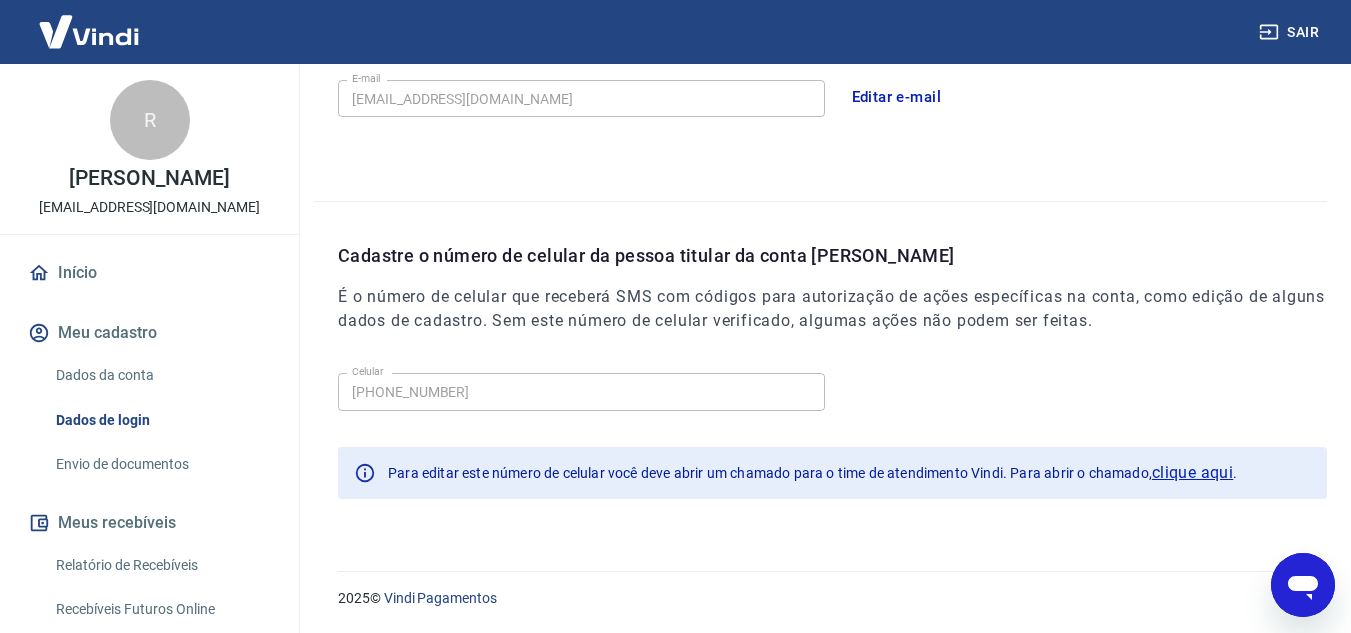 click on "Envio de documentos" at bounding box center (161, 464) 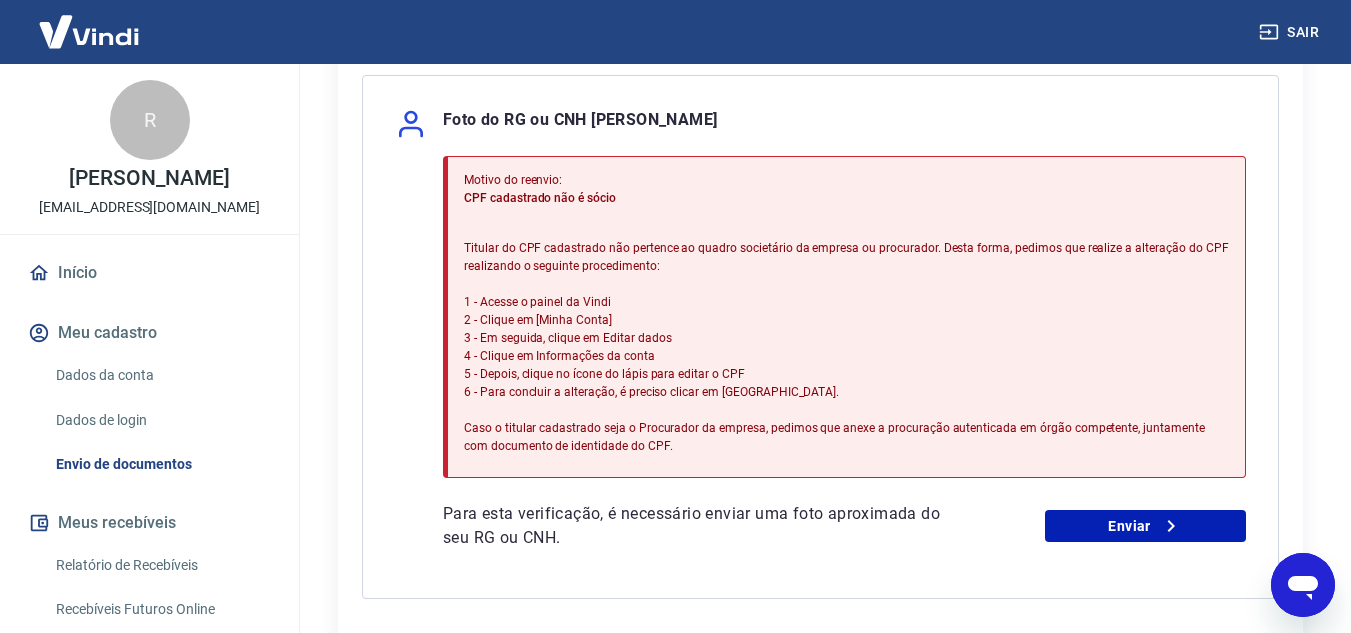 scroll, scrollTop: 500, scrollLeft: 0, axis: vertical 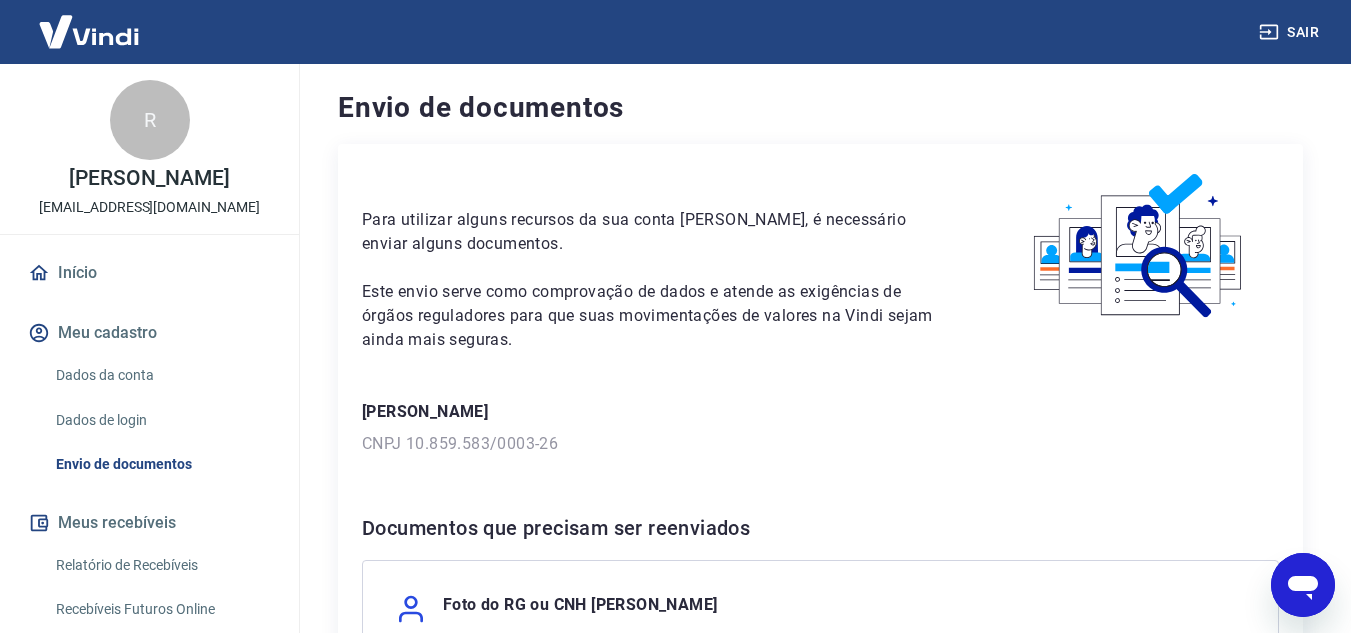 click on "Dados da conta" at bounding box center (161, 375) 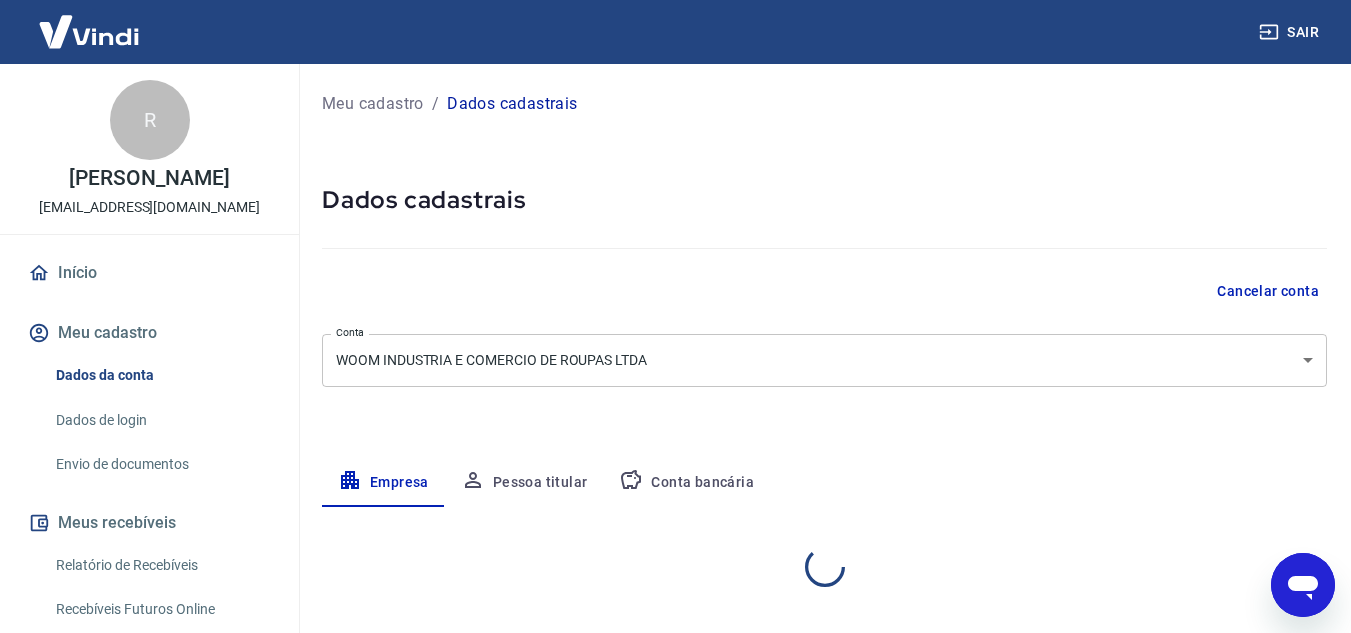 select on "PR" 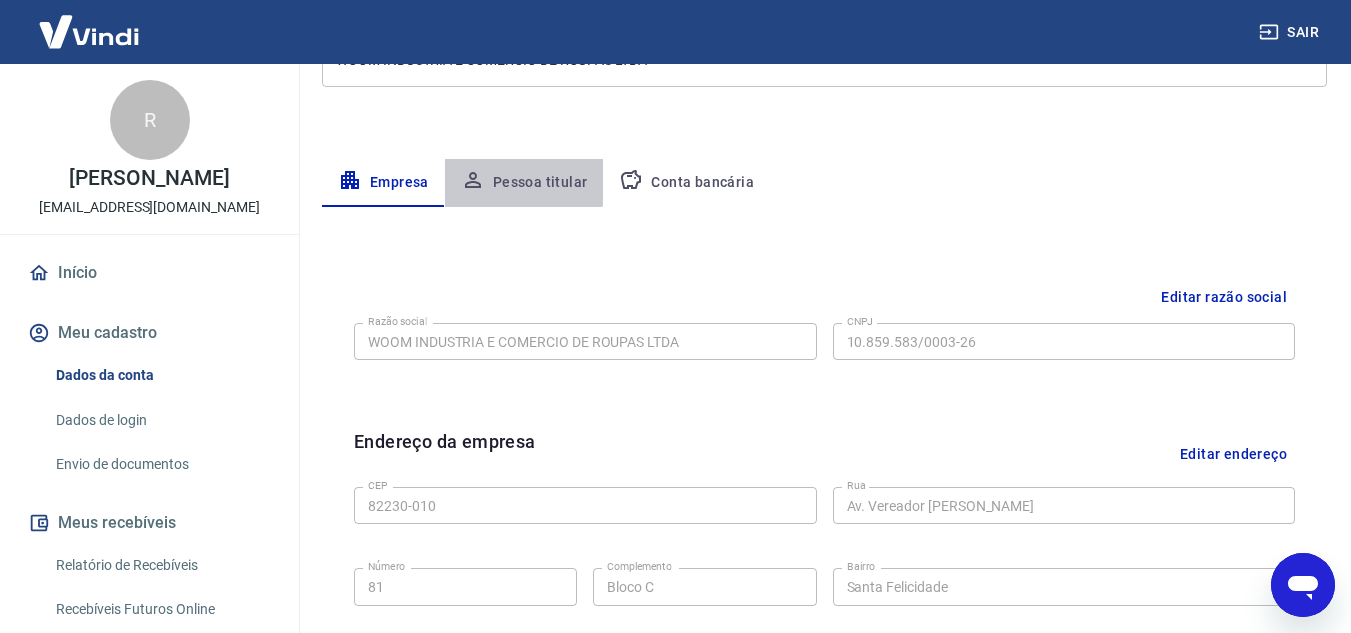 click on "Pessoa titular" at bounding box center (524, 183) 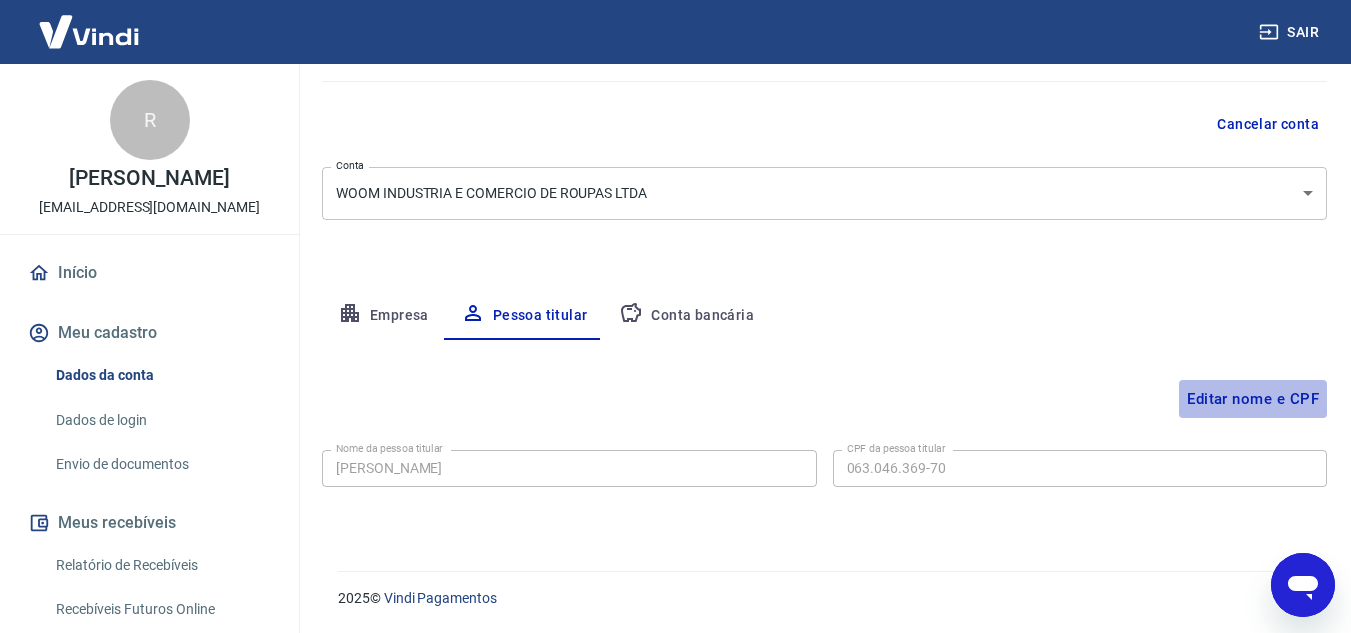 click on "Editar nome e CPF" at bounding box center (1253, 399) 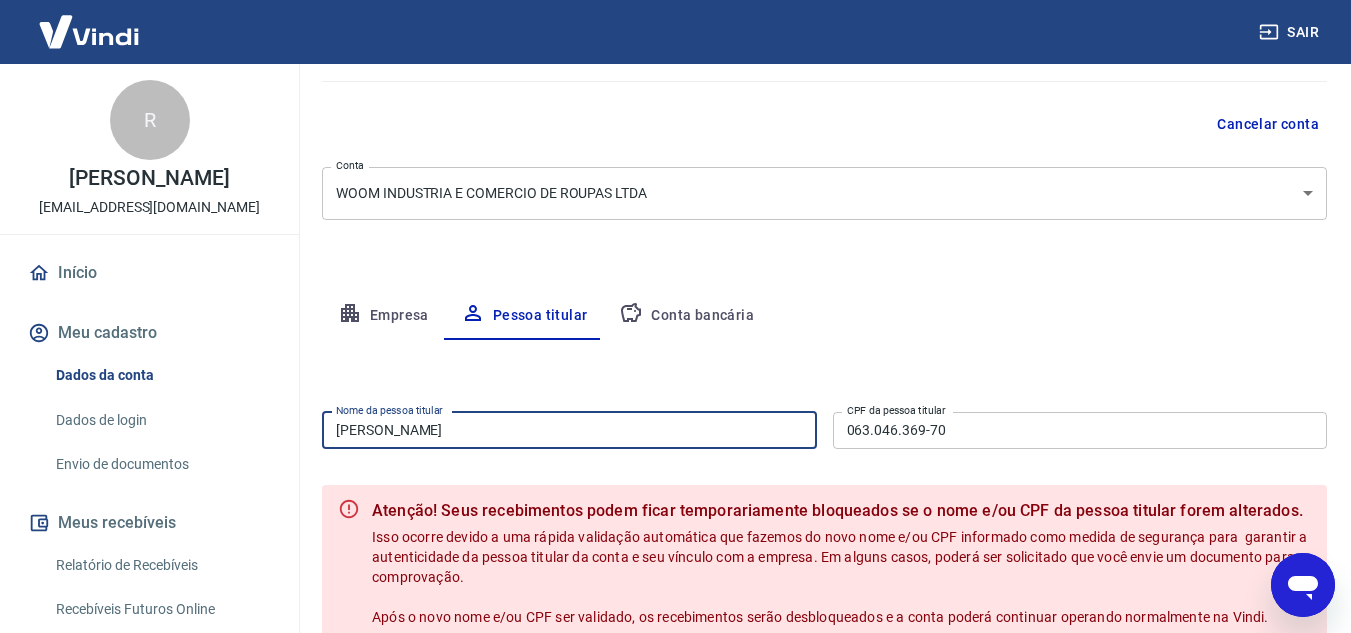 drag, startPoint x: 301, startPoint y: 446, endPoint x: 160, endPoint y: 446, distance: 141 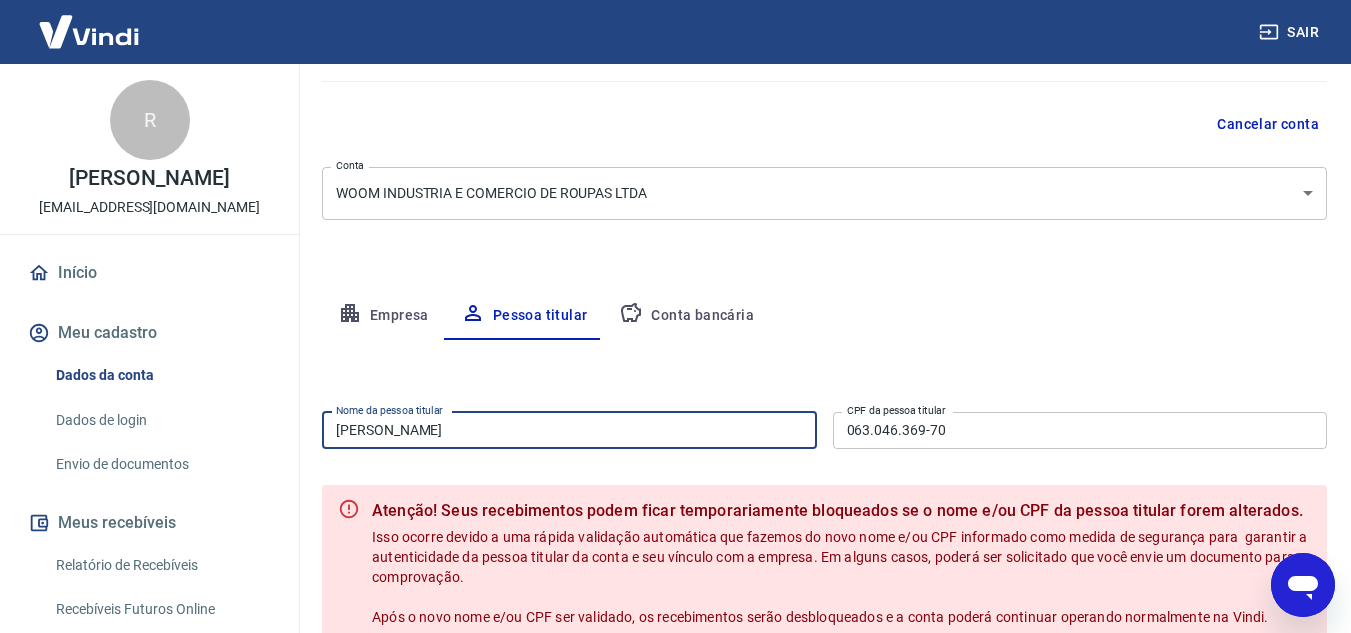 type on "Frederico Fagundes" 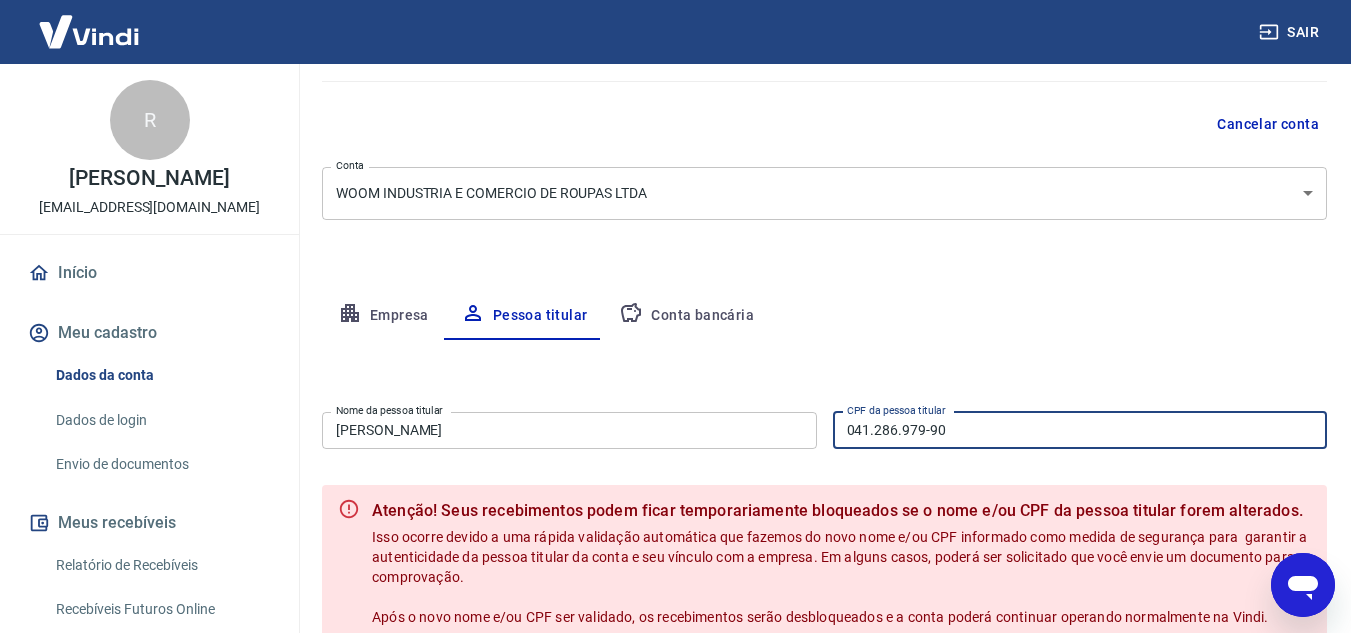 type on "041.286.979-90" 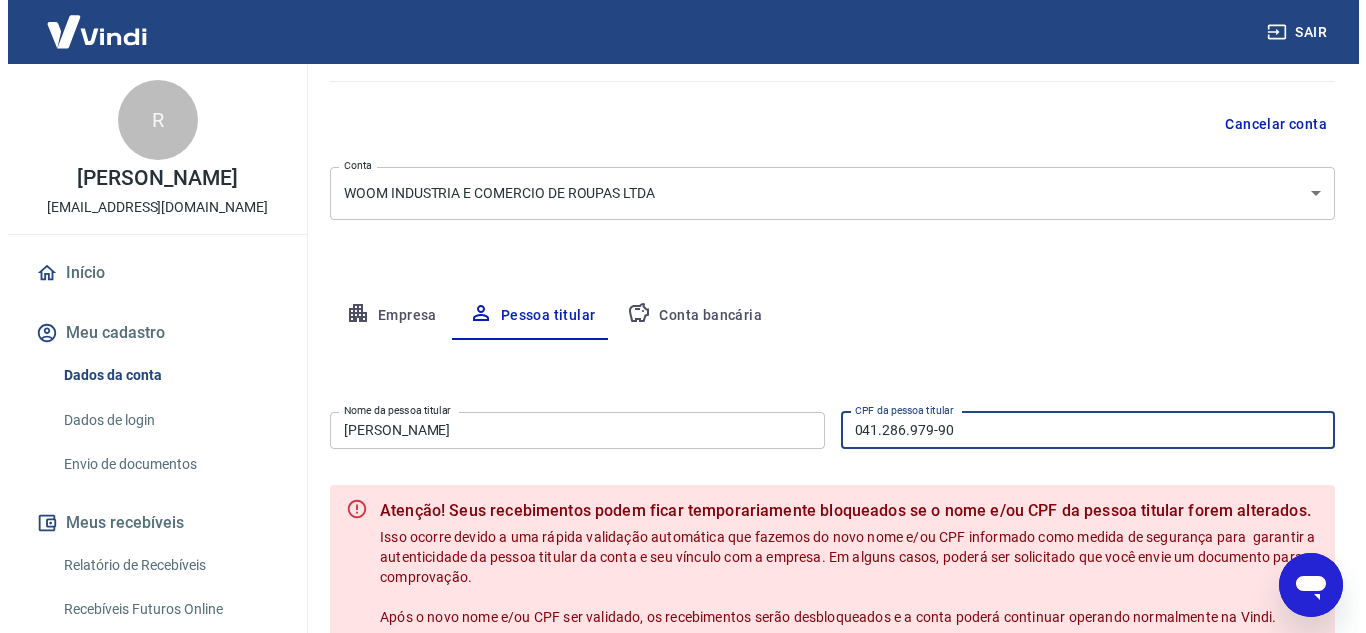 scroll, scrollTop: 371, scrollLeft: 0, axis: vertical 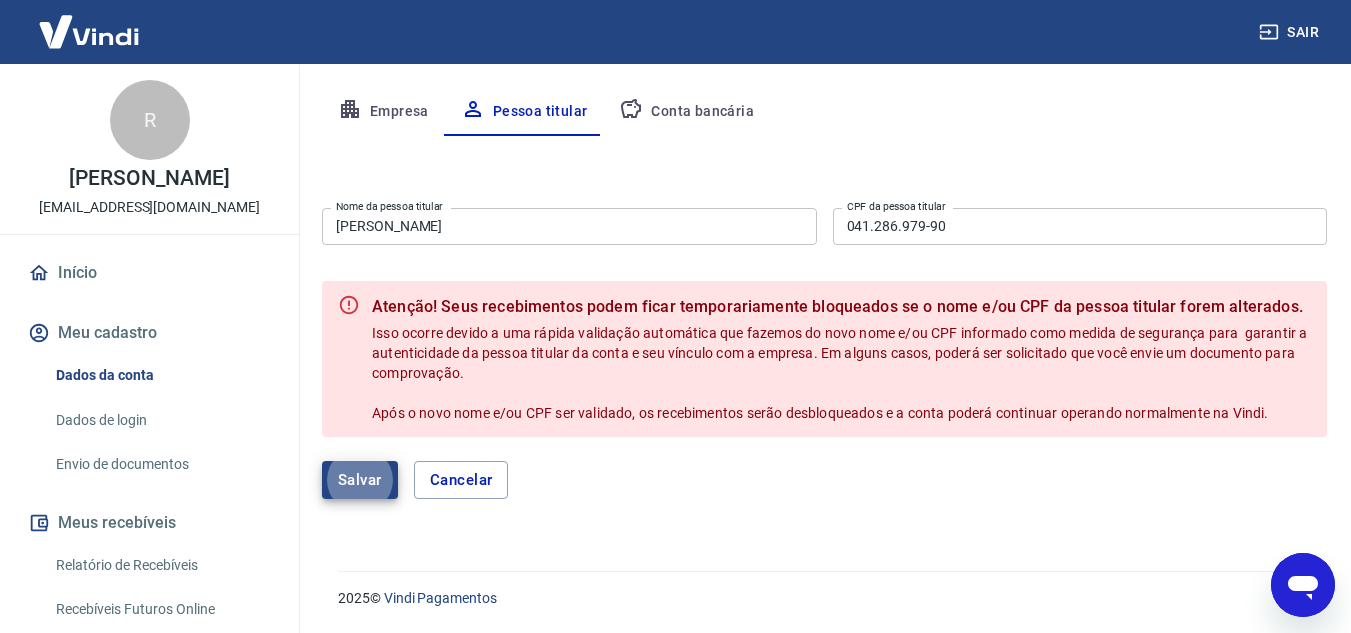 click on "Salvar" at bounding box center (360, 480) 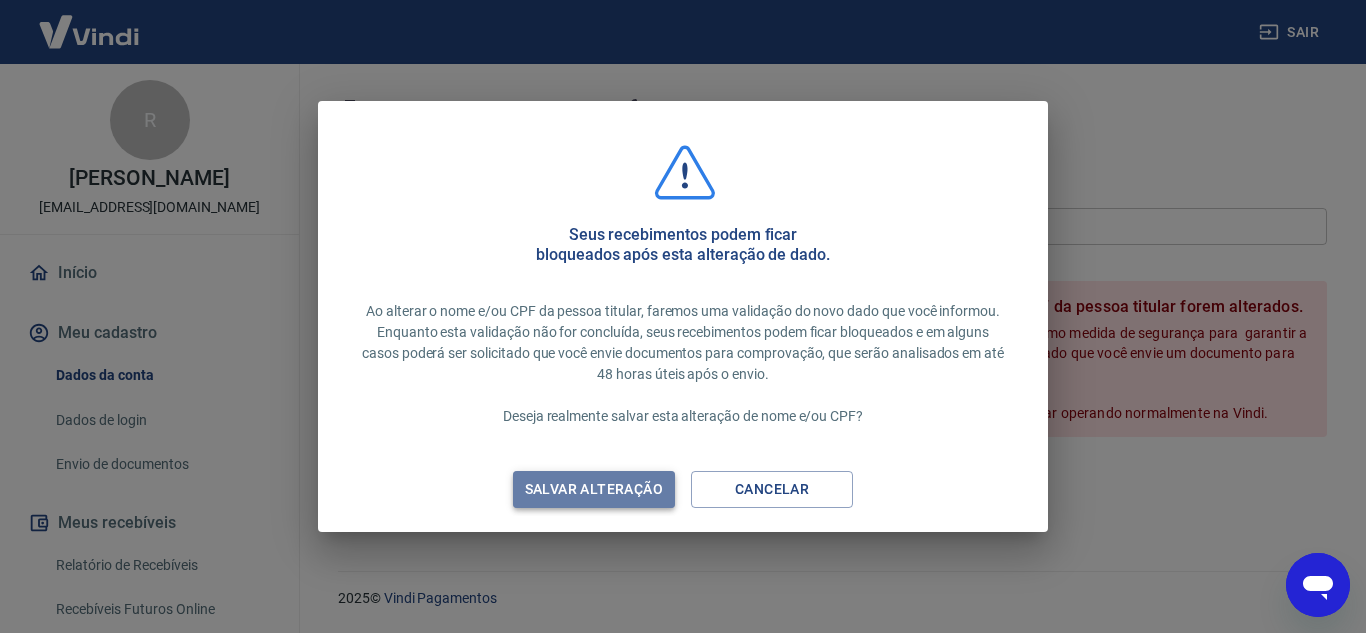 click on "Salvar alteração" at bounding box center [594, 489] 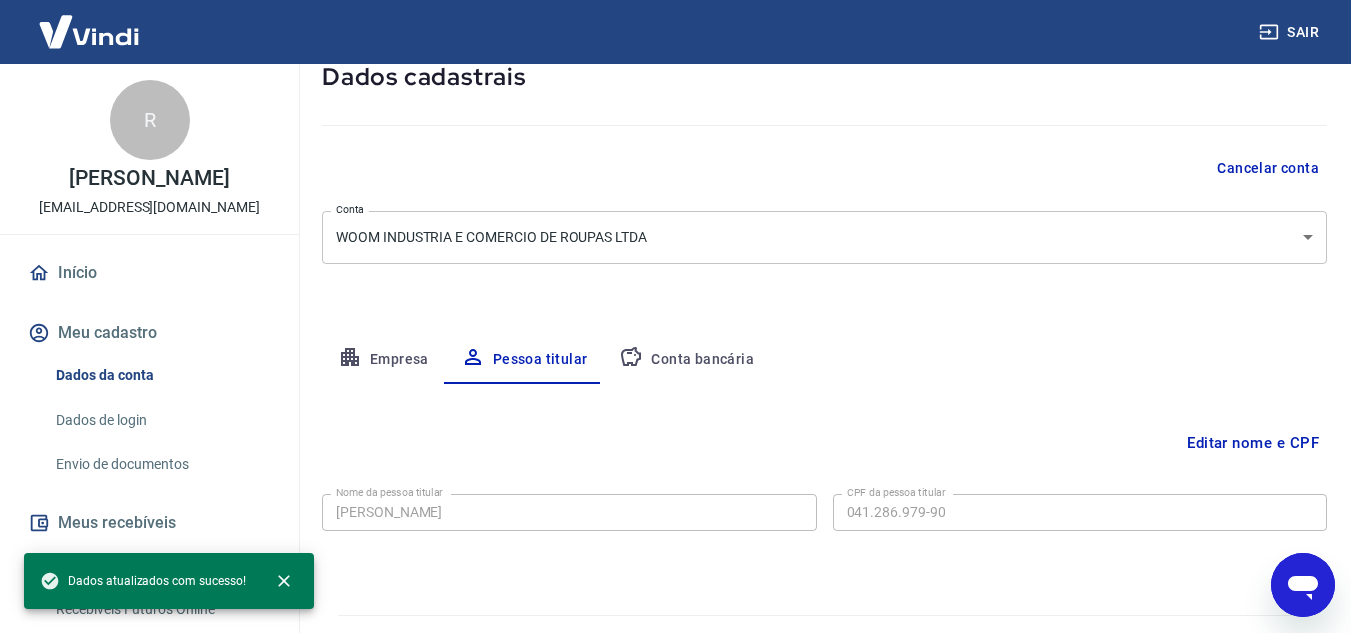 scroll, scrollTop: 167, scrollLeft: 0, axis: vertical 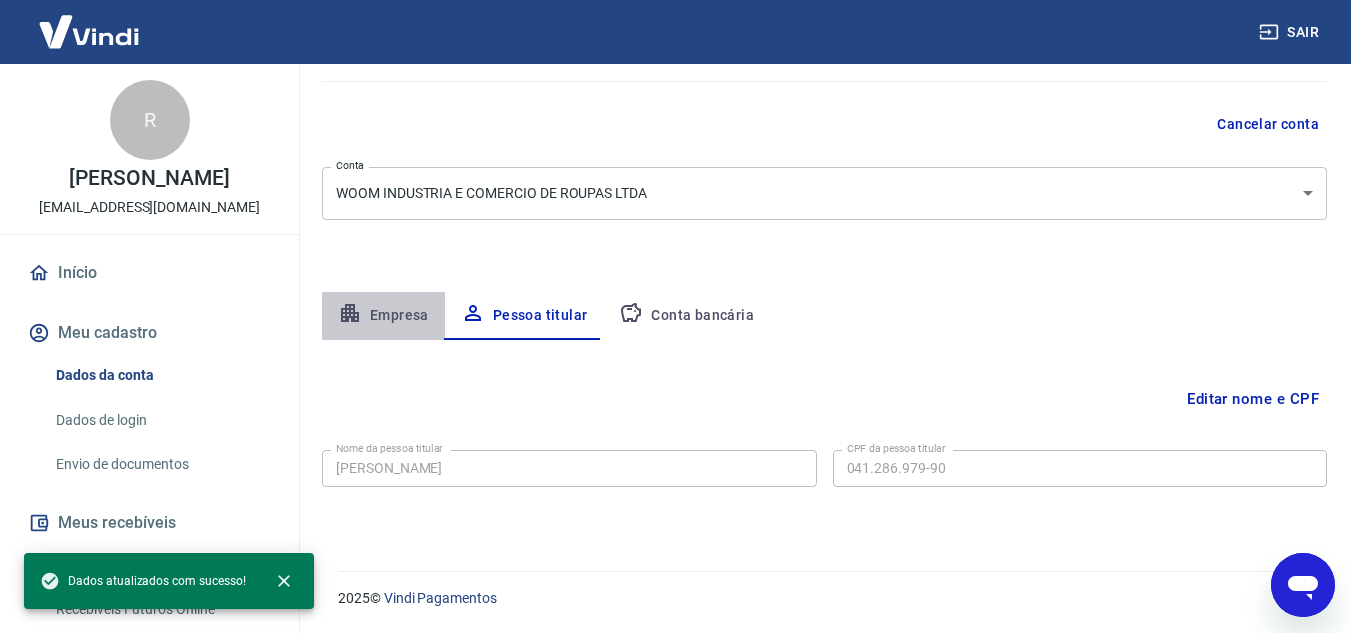 click on "Empresa" at bounding box center [383, 316] 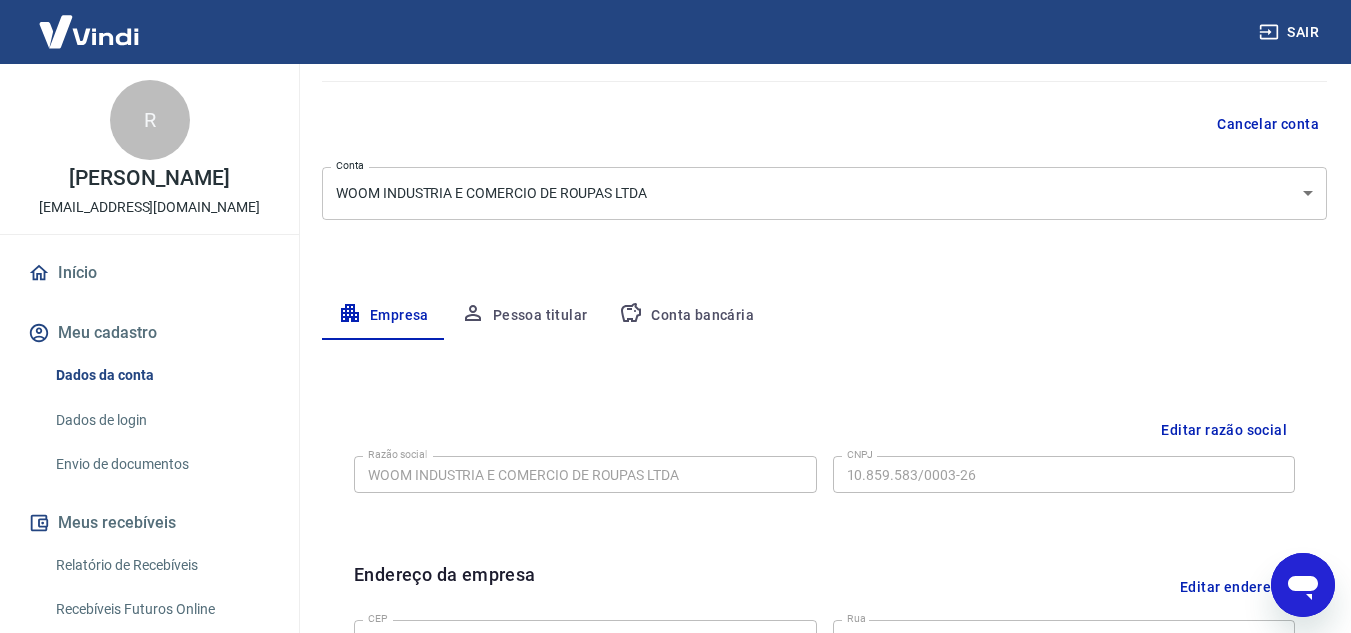 drag, startPoint x: 534, startPoint y: 306, endPoint x: 561, endPoint y: 308, distance: 27.073973 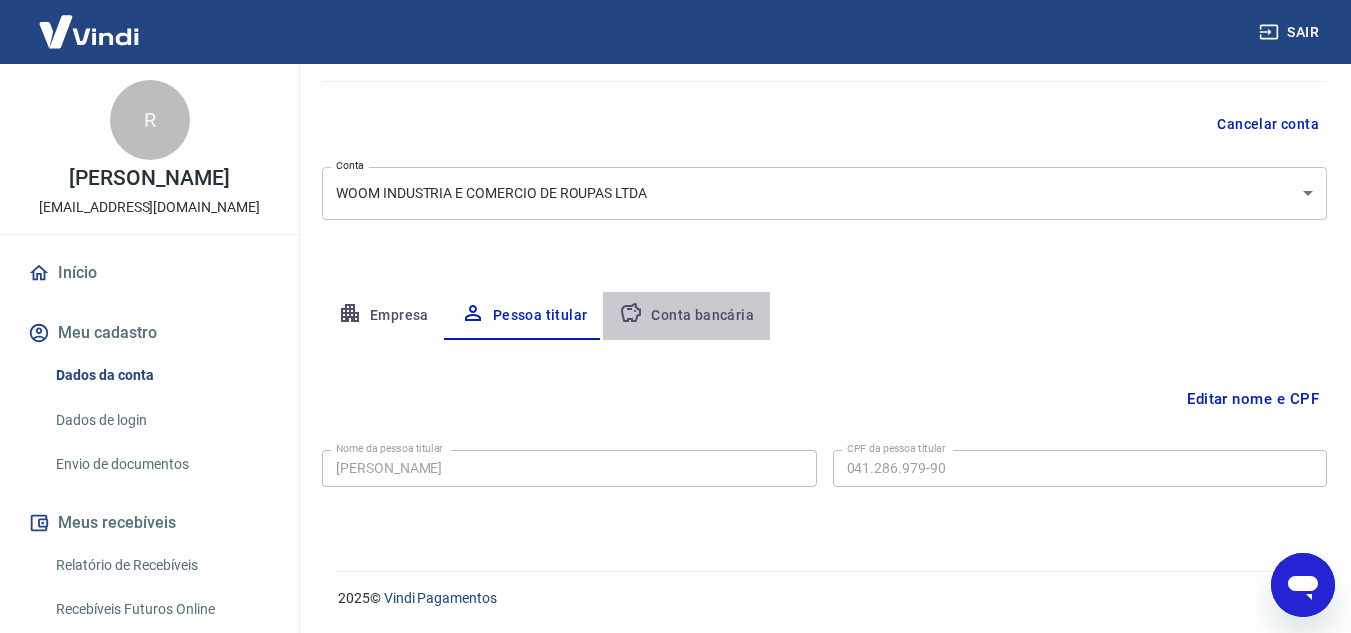 click on "Conta bancária" at bounding box center [686, 316] 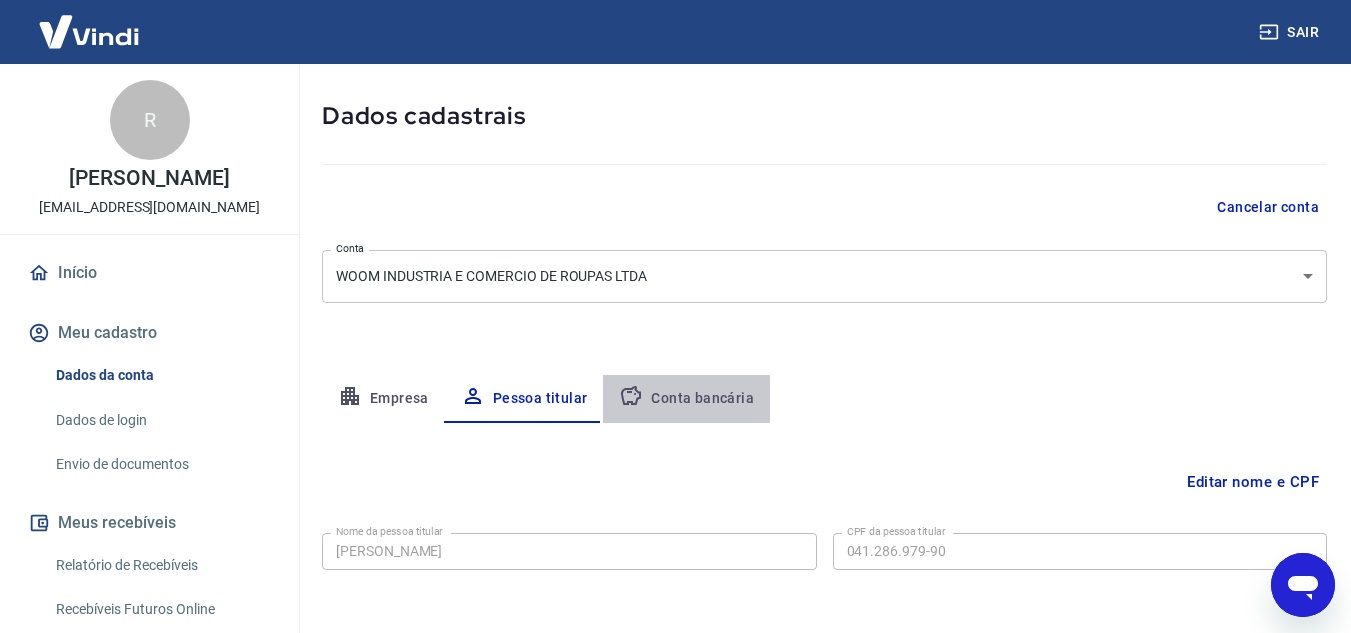 select on "1" 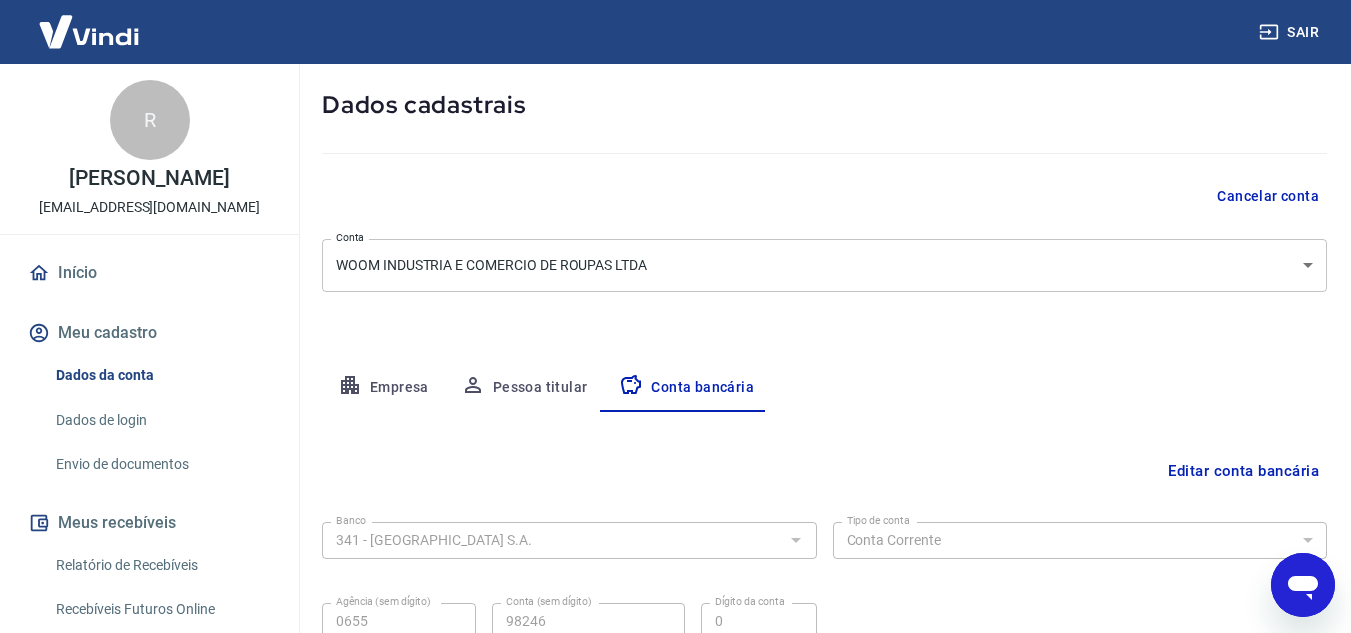 scroll, scrollTop: 78, scrollLeft: 0, axis: vertical 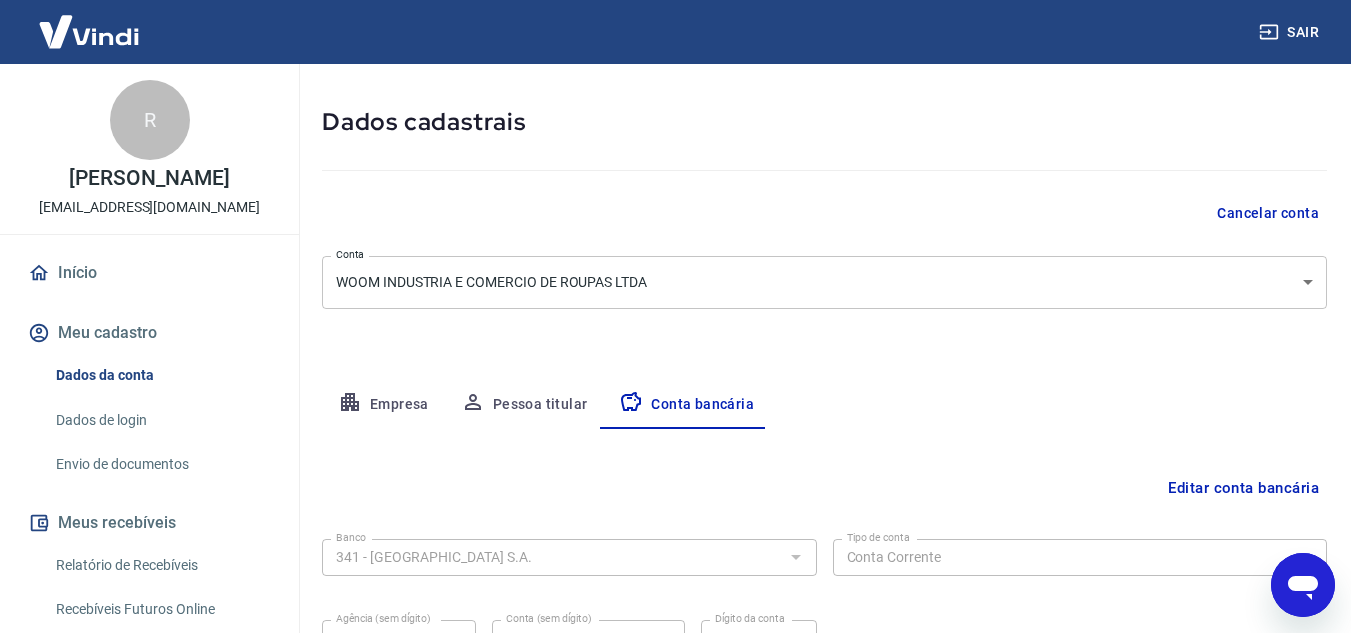 click on "Dados de login" at bounding box center [161, 420] 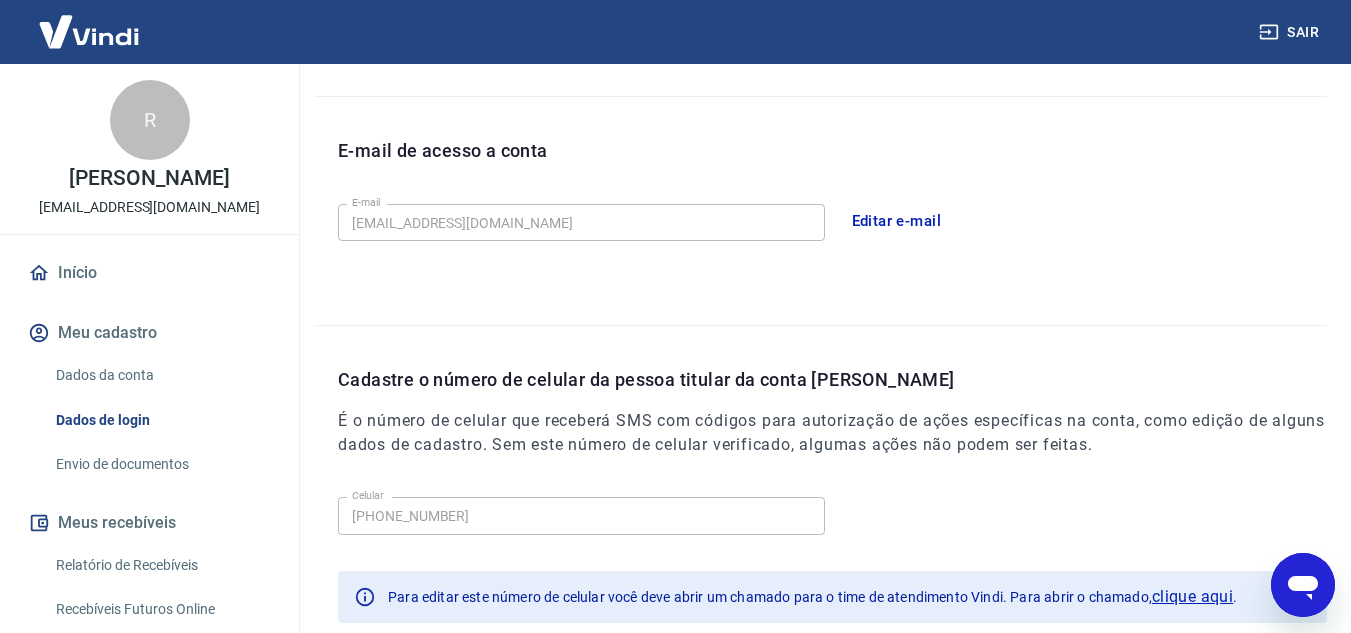 scroll, scrollTop: 632, scrollLeft: 0, axis: vertical 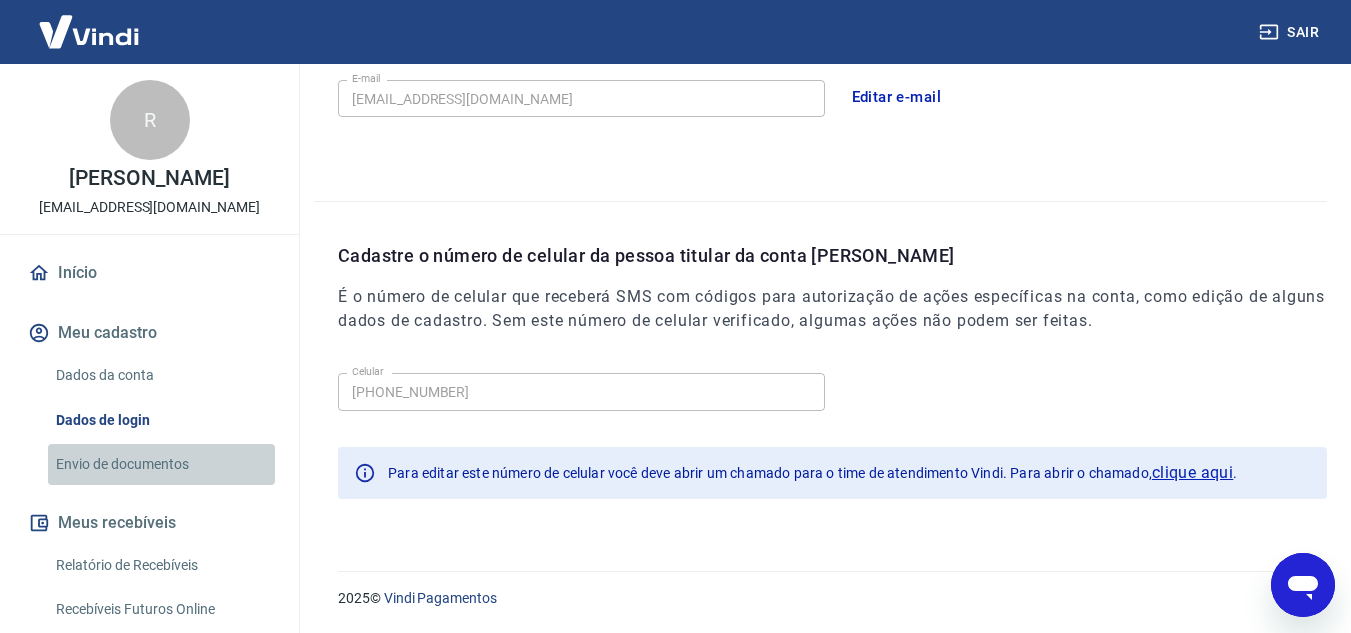 click on "Envio de documentos" at bounding box center (161, 464) 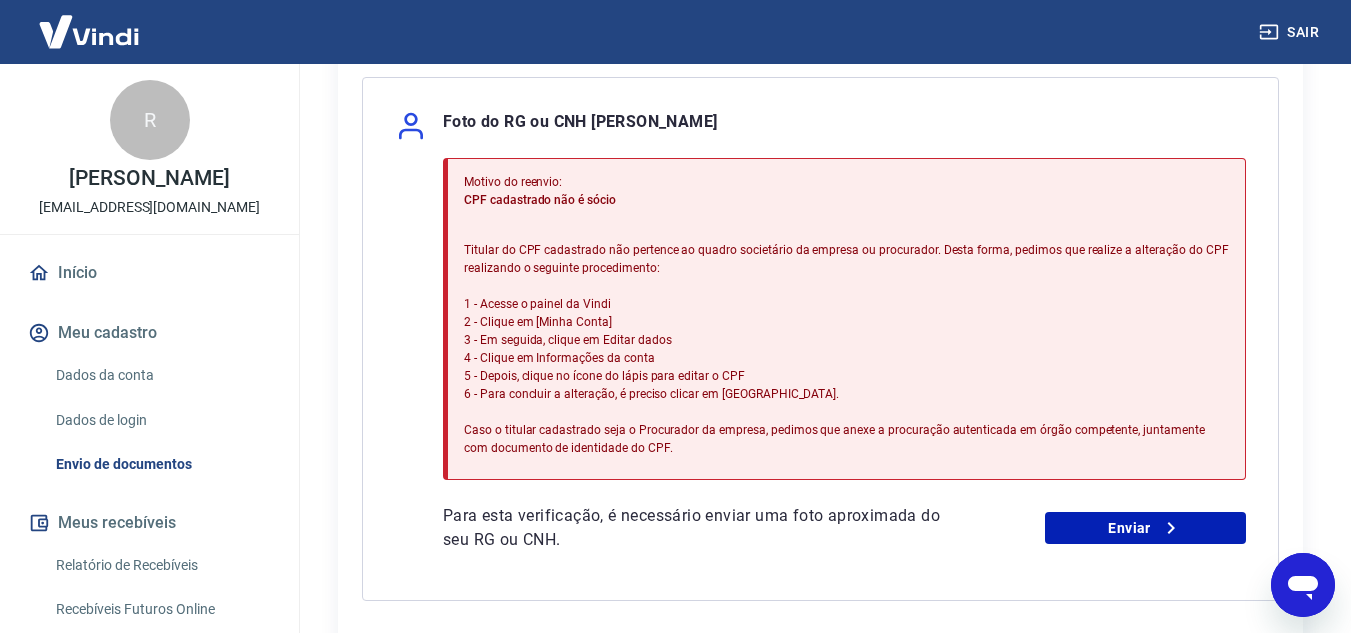 scroll, scrollTop: 500, scrollLeft: 0, axis: vertical 